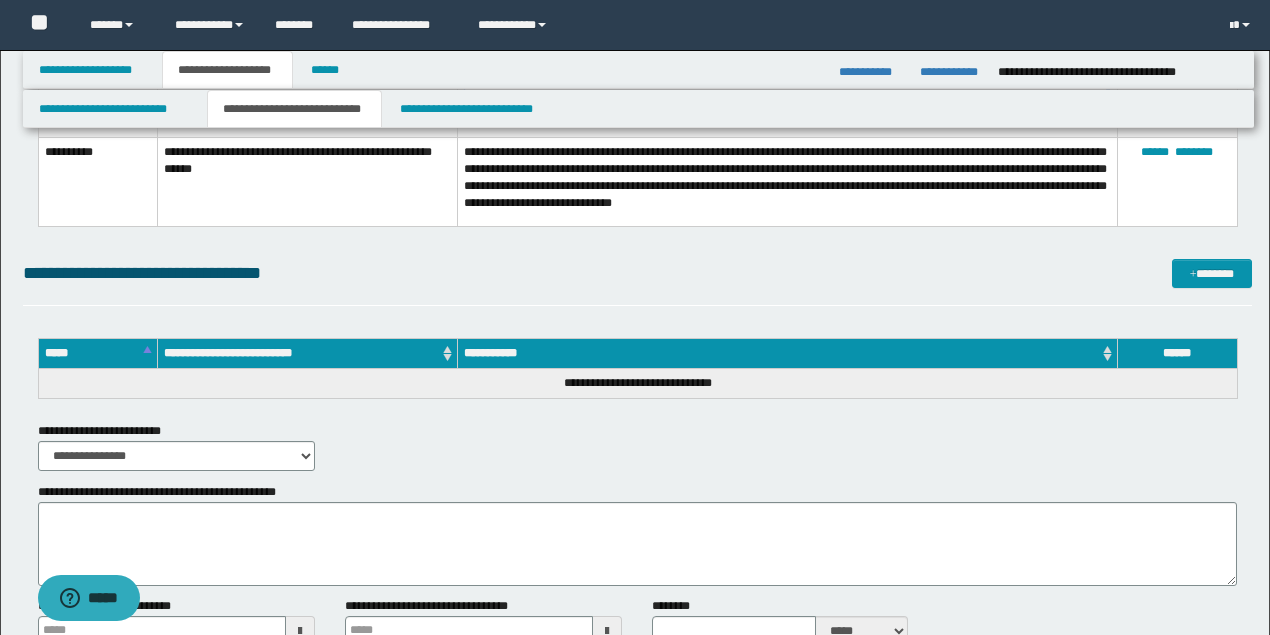 scroll, scrollTop: 3452, scrollLeft: 0, axis: vertical 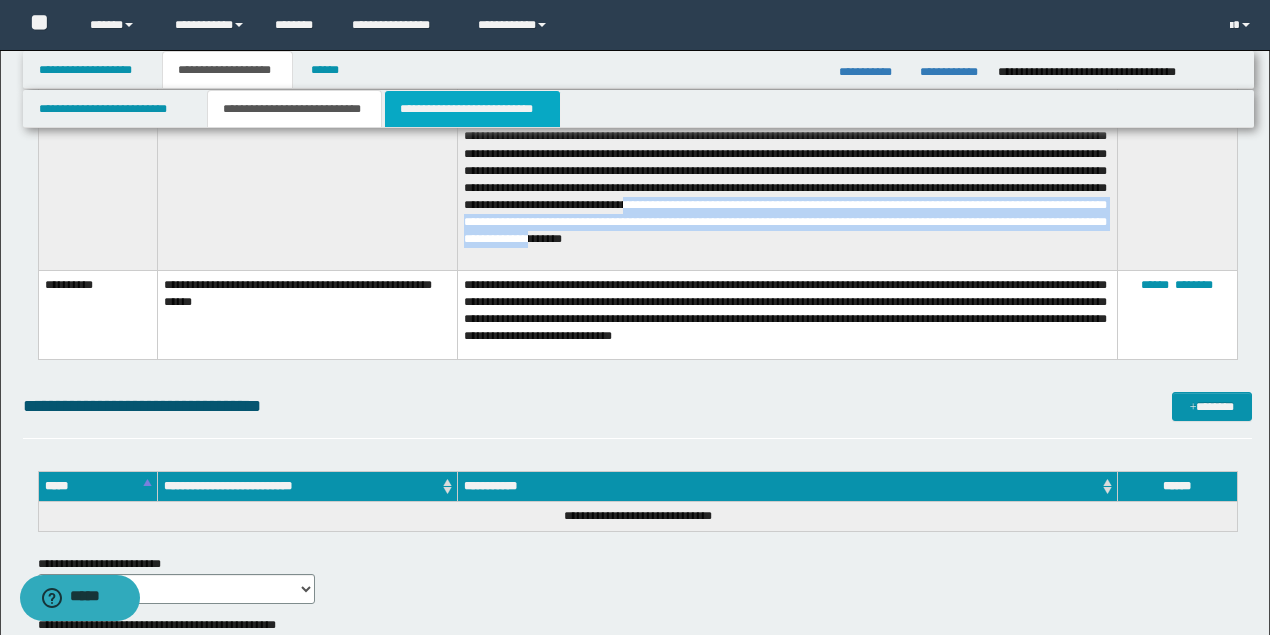 click on "**********" at bounding box center [472, 109] 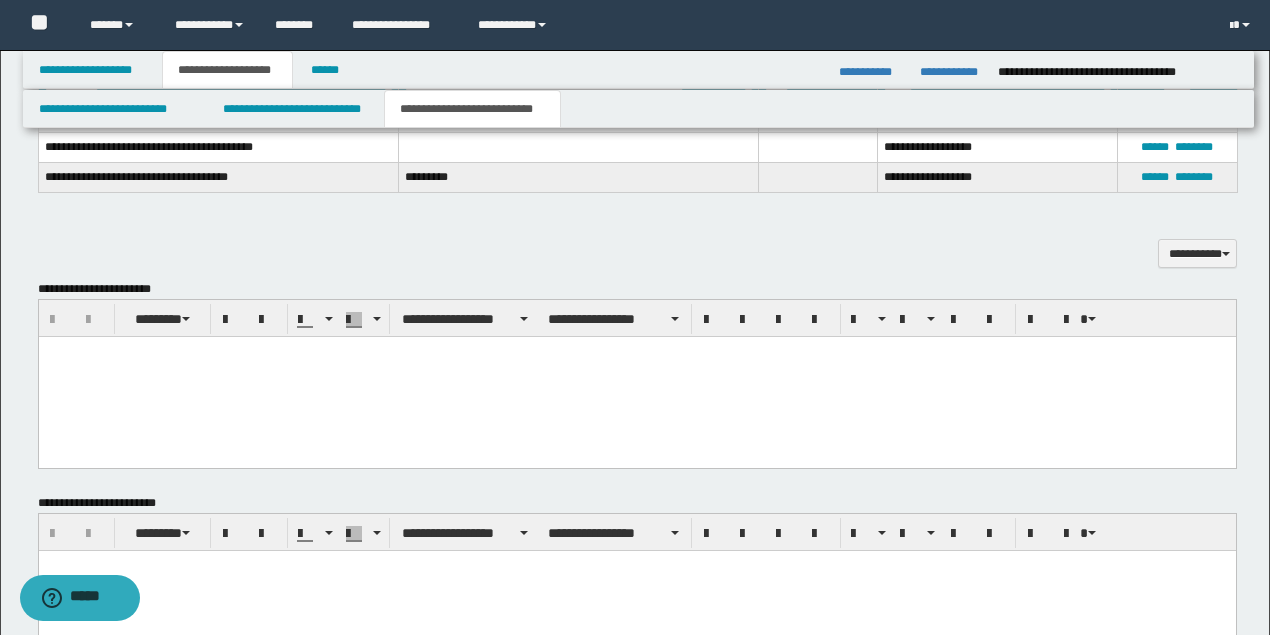scroll, scrollTop: 1508, scrollLeft: 0, axis: vertical 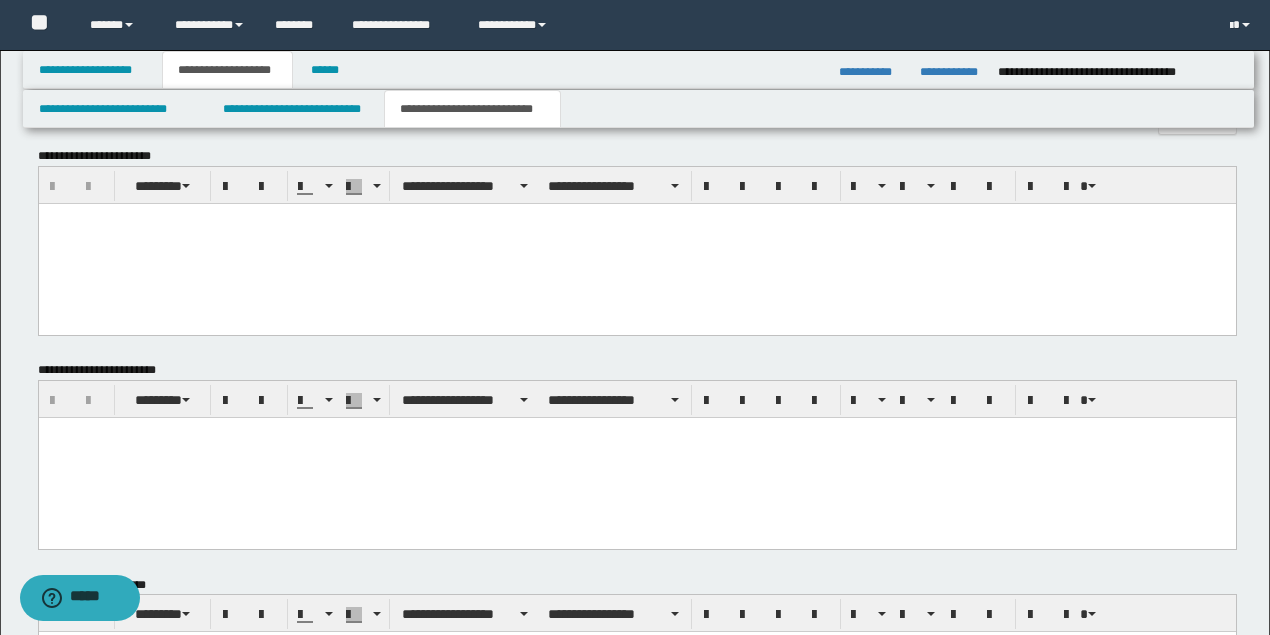click at bounding box center (636, 244) 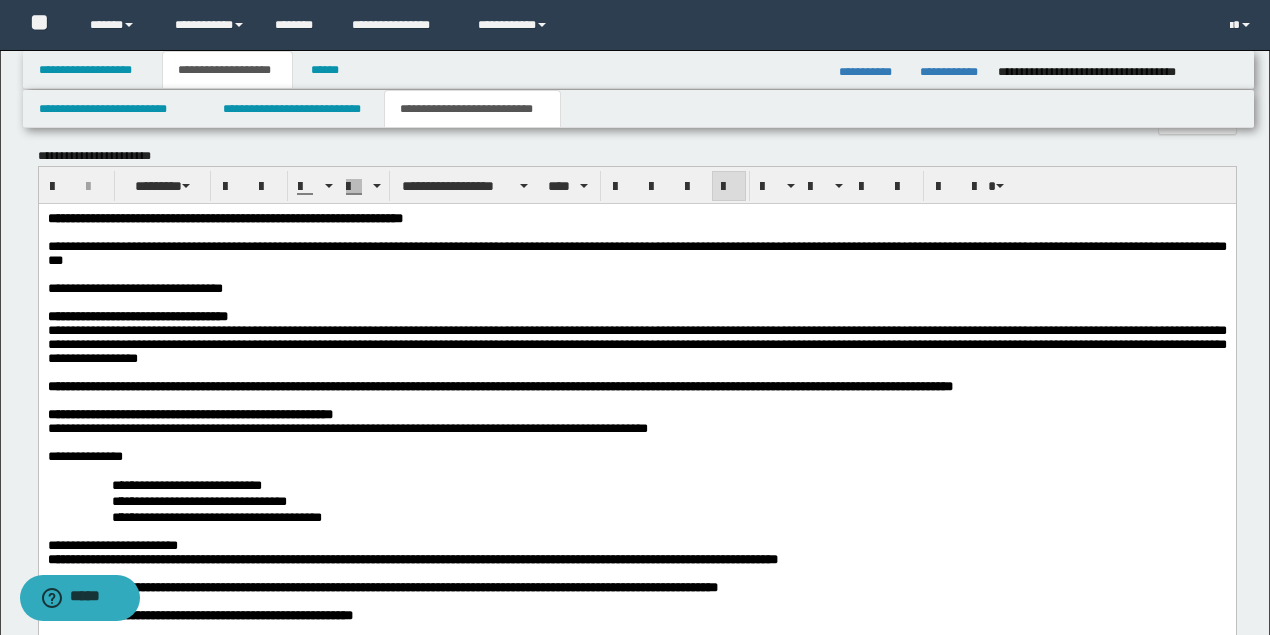click on "**********" at bounding box center (134, 288) 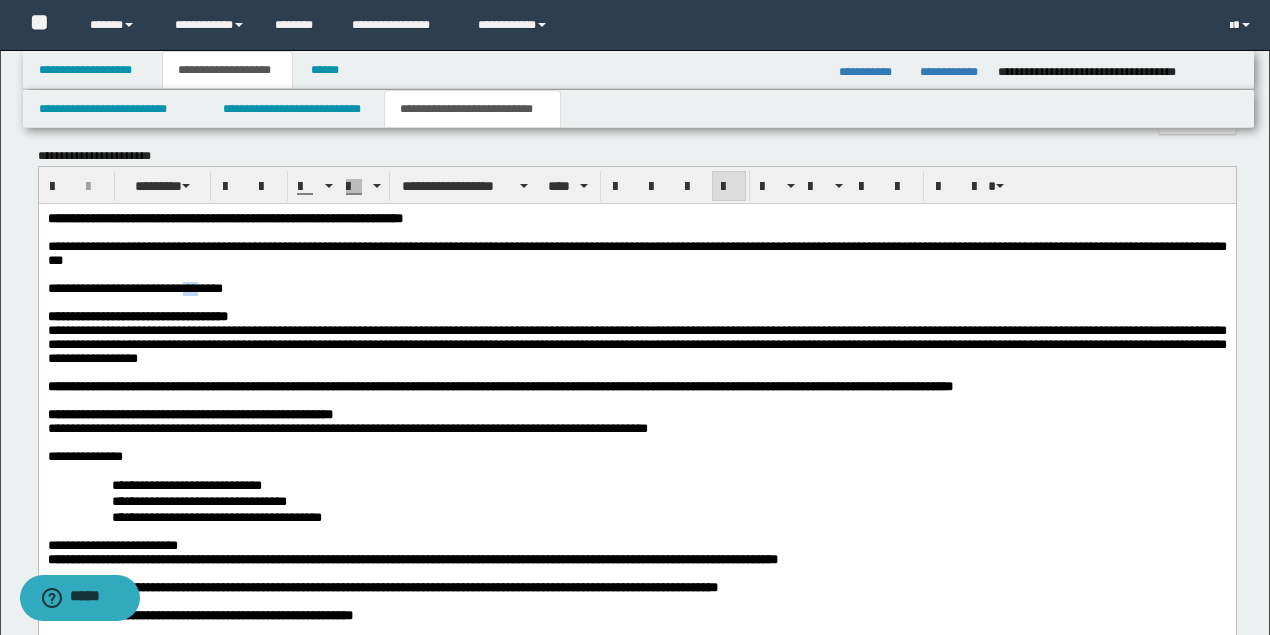 click on "**********" at bounding box center (134, 288) 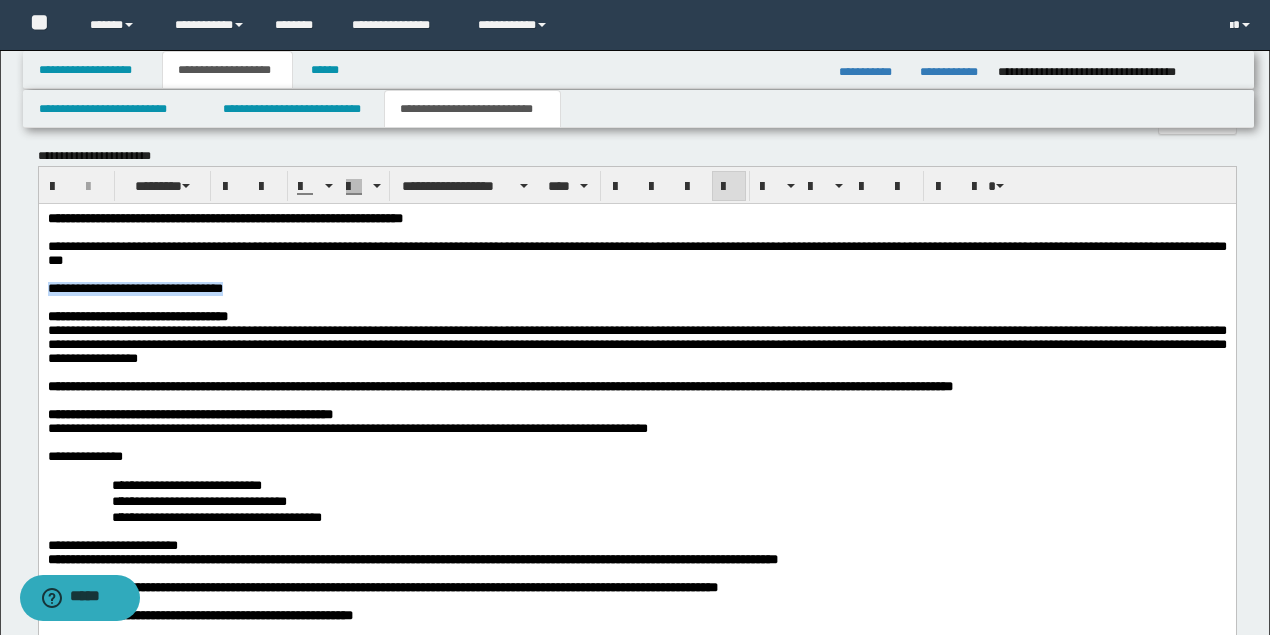 click on "**********" at bounding box center (134, 288) 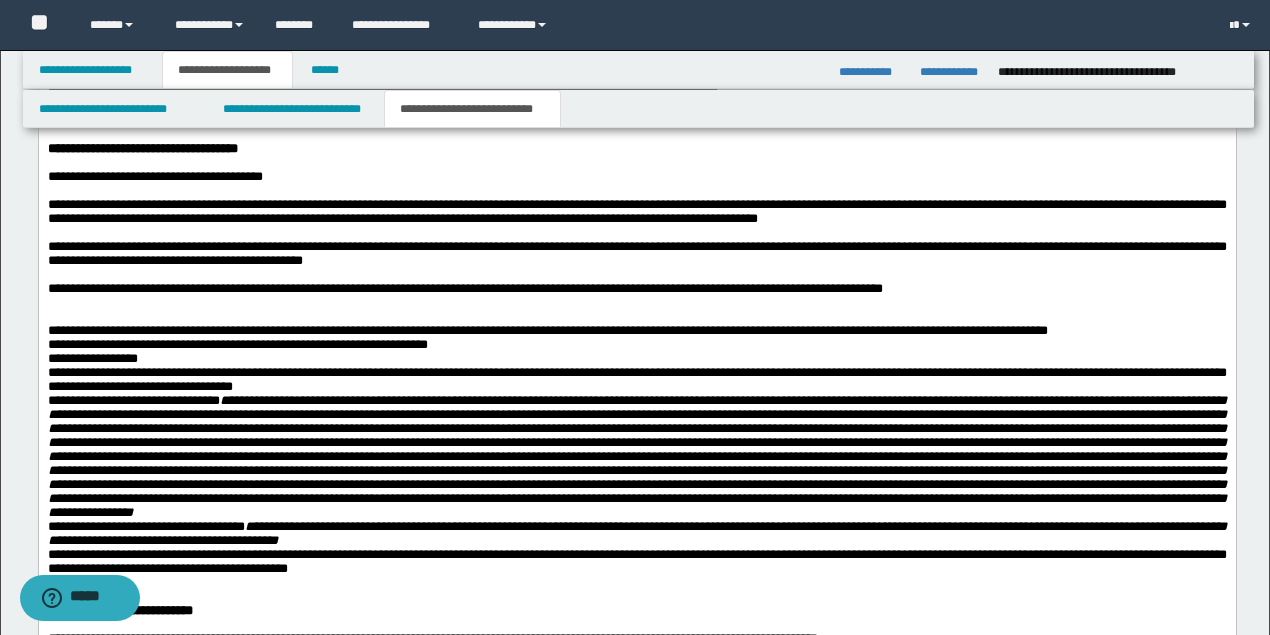 scroll, scrollTop: 2108, scrollLeft: 0, axis: vertical 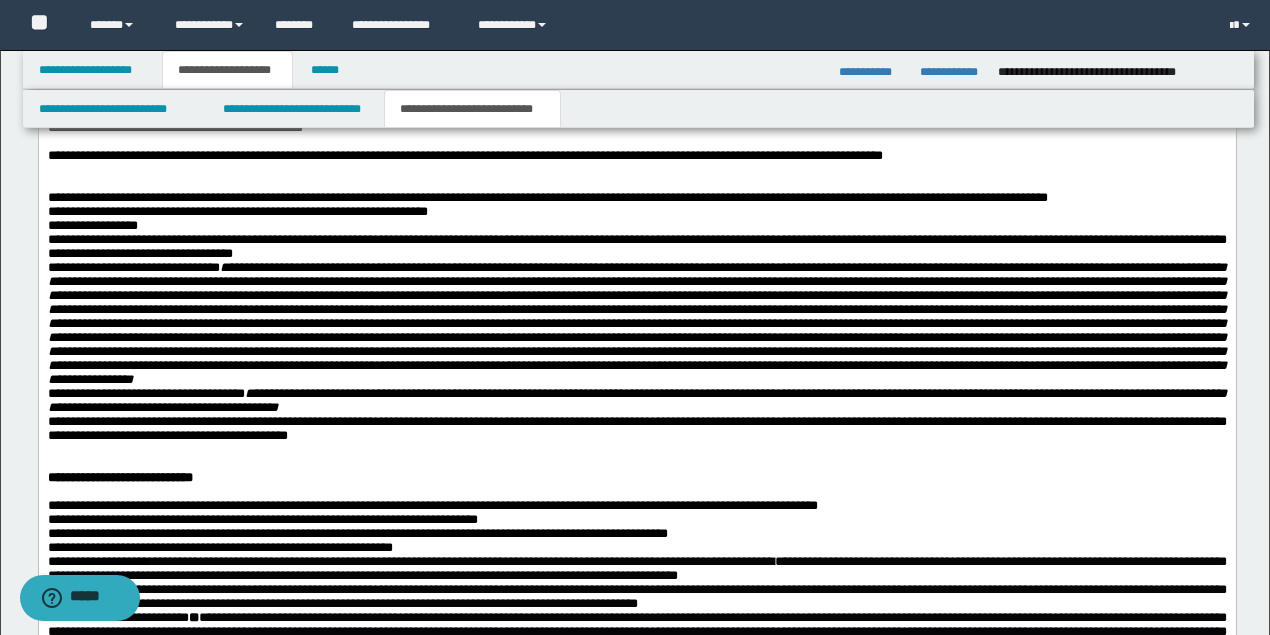 click on "**********" at bounding box center (636, 227) 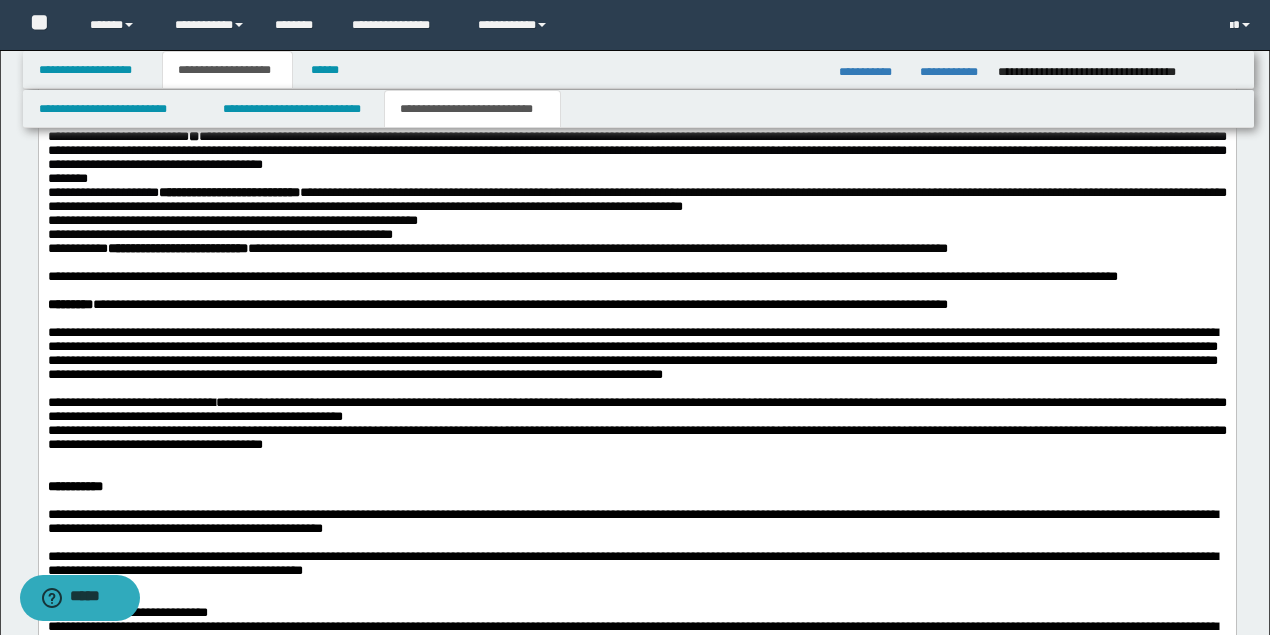 scroll, scrollTop: 2708, scrollLeft: 0, axis: vertical 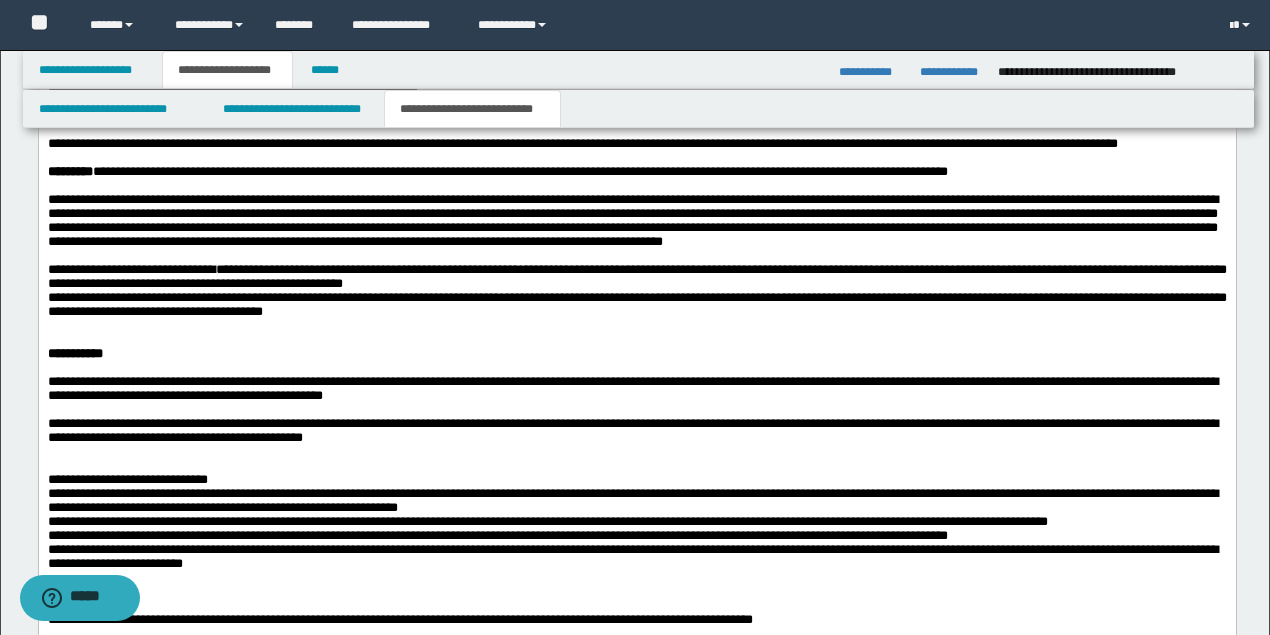 click on "**********" at bounding box center (632, 221) 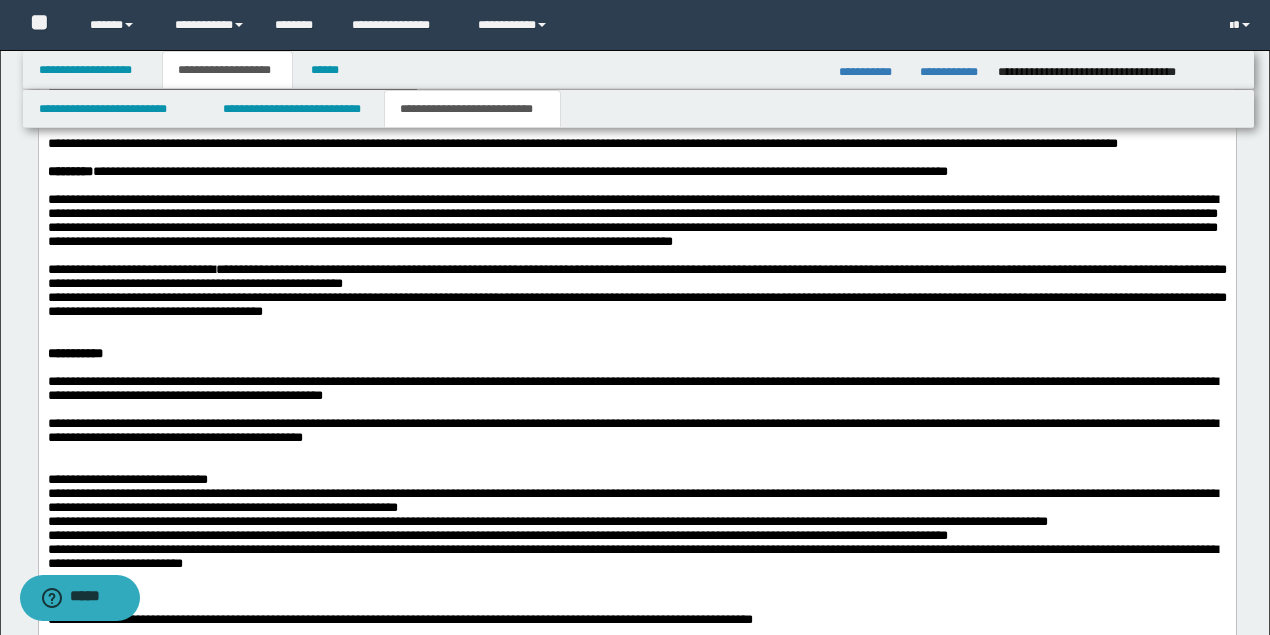 click on "**********" at bounding box center [131, 270] 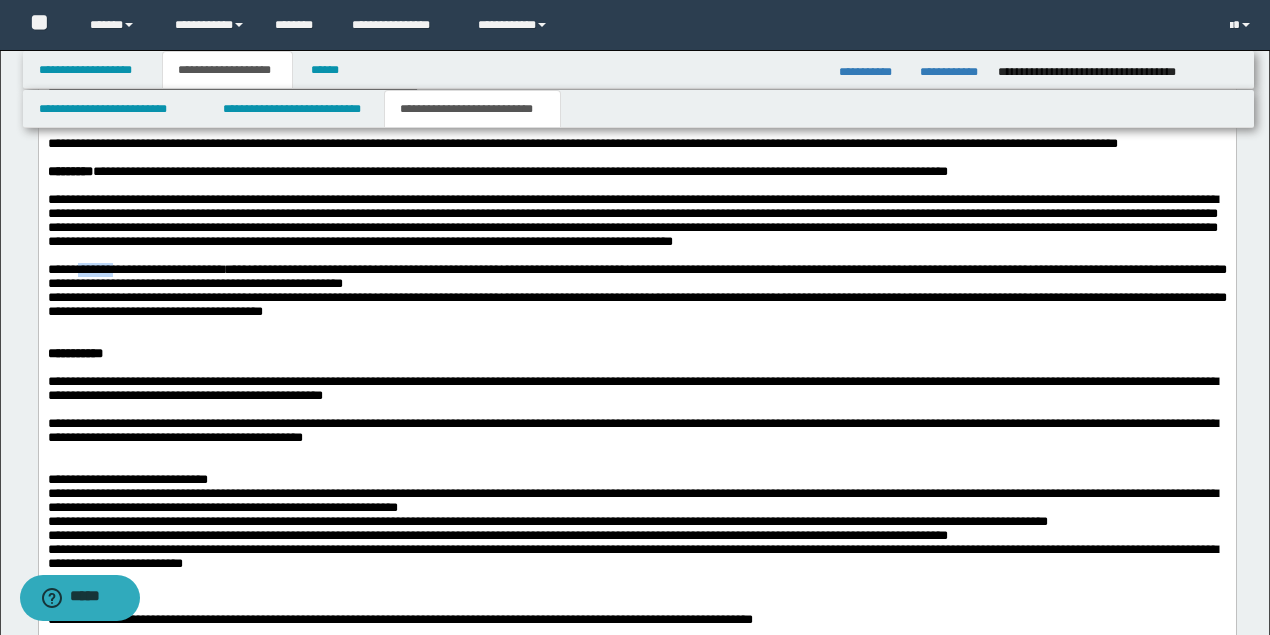 drag, startPoint x: 84, startPoint y: 396, endPoint x: 132, endPoint y: 372, distance: 53.66563 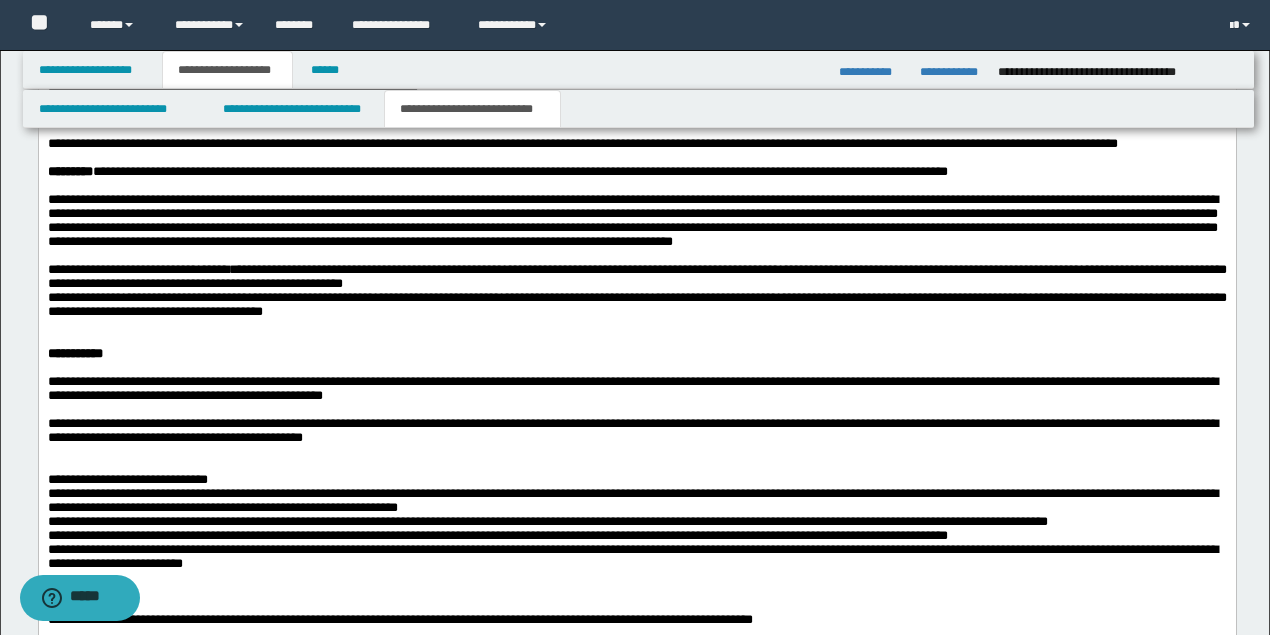 click on "**********" at bounding box center (137, 270) 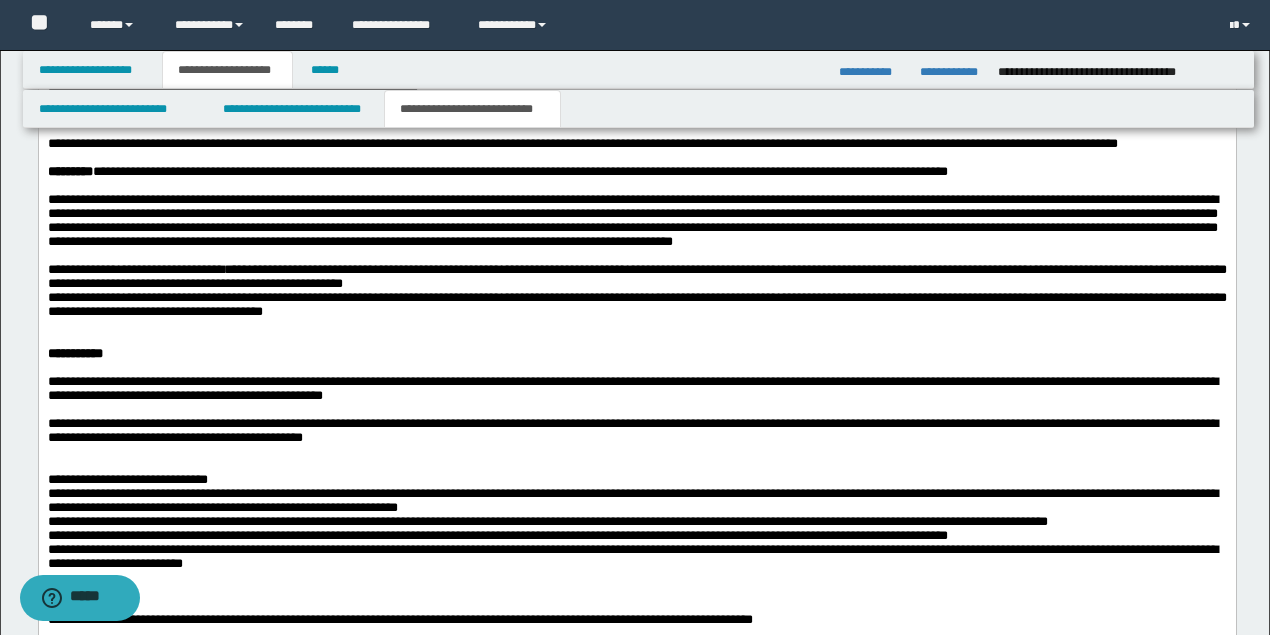 click on "**********" at bounding box center [636, 278] 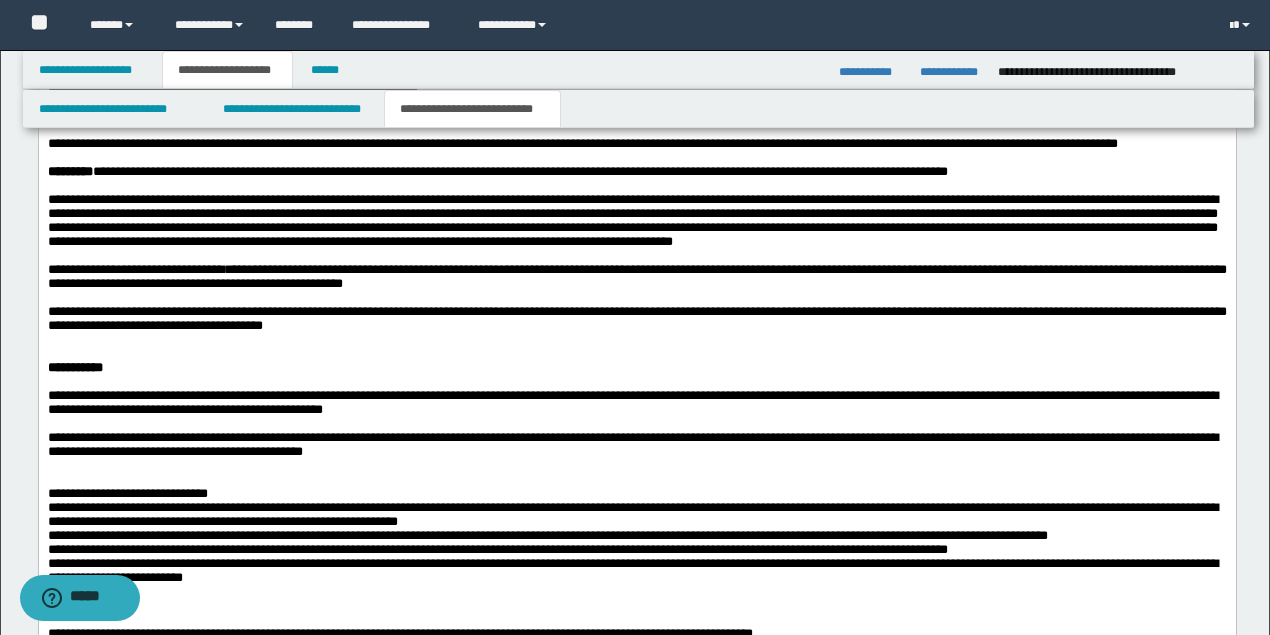 drag, startPoint x: 556, startPoint y: 459, endPoint x: 556, endPoint y: 447, distance: 12 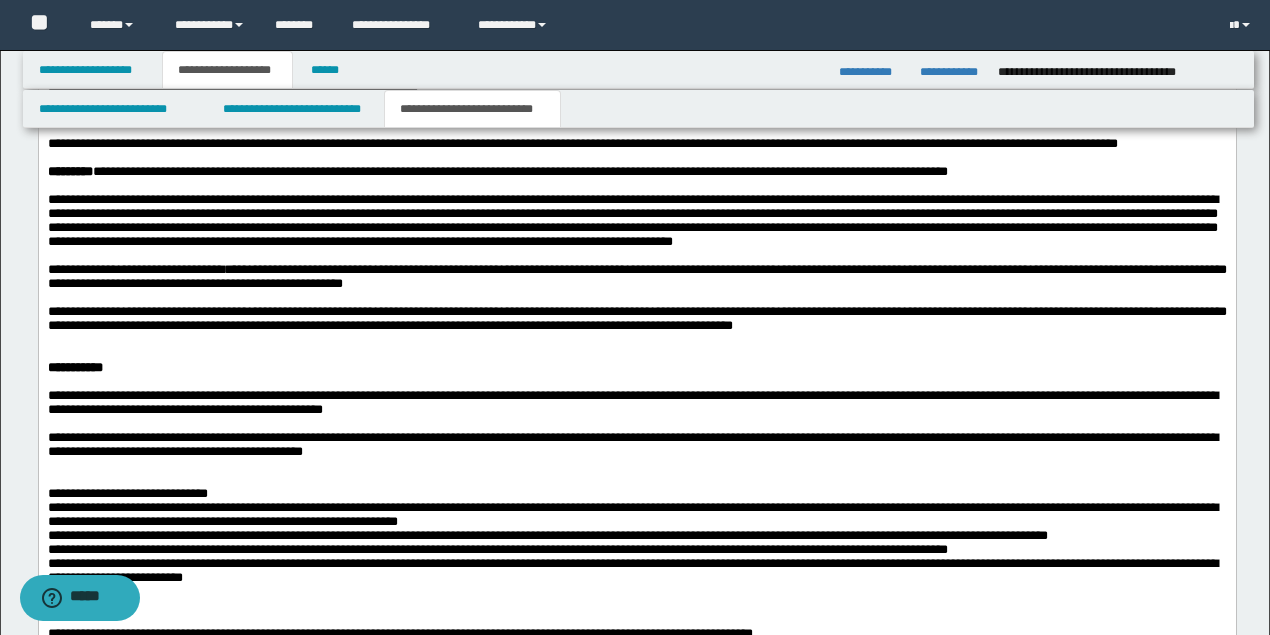 scroll, scrollTop: 2842, scrollLeft: 0, axis: vertical 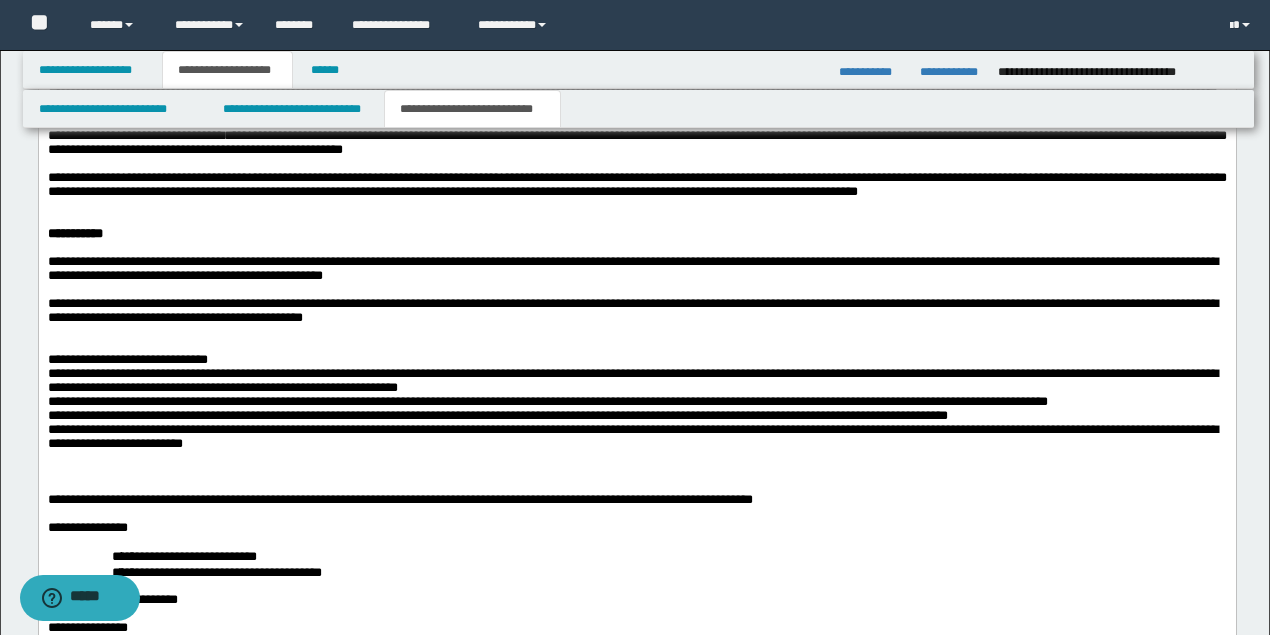 click on "**********" at bounding box center [636, 185] 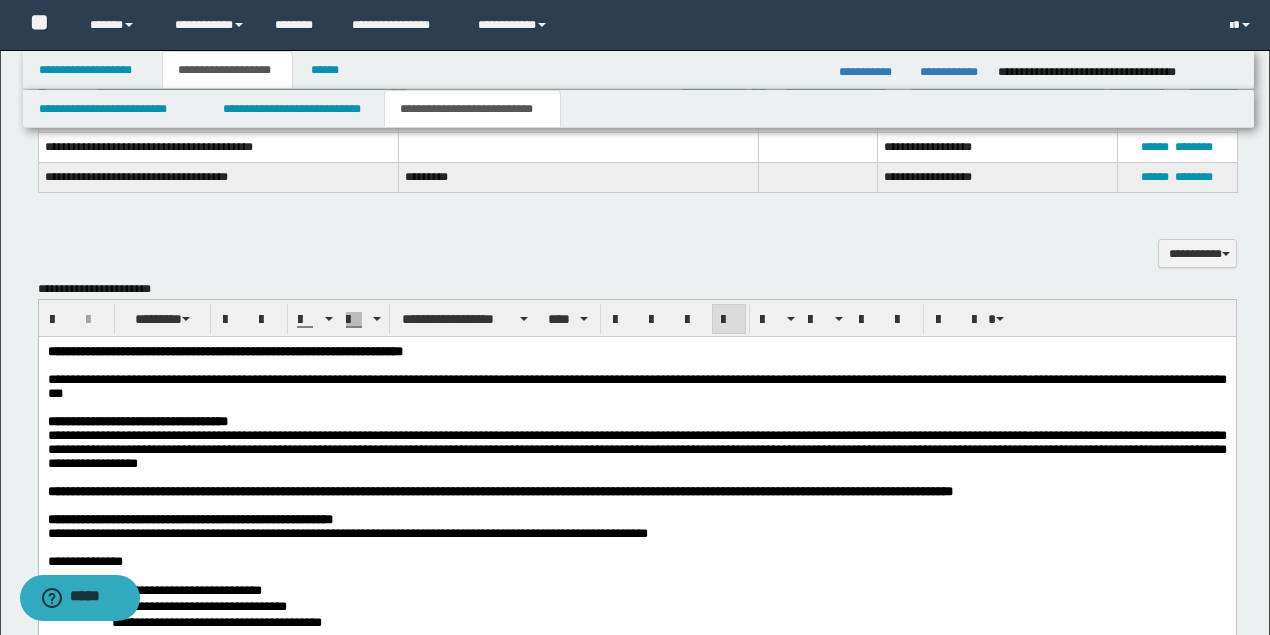 scroll, scrollTop: 1242, scrollLeft: 0, axis: vertical 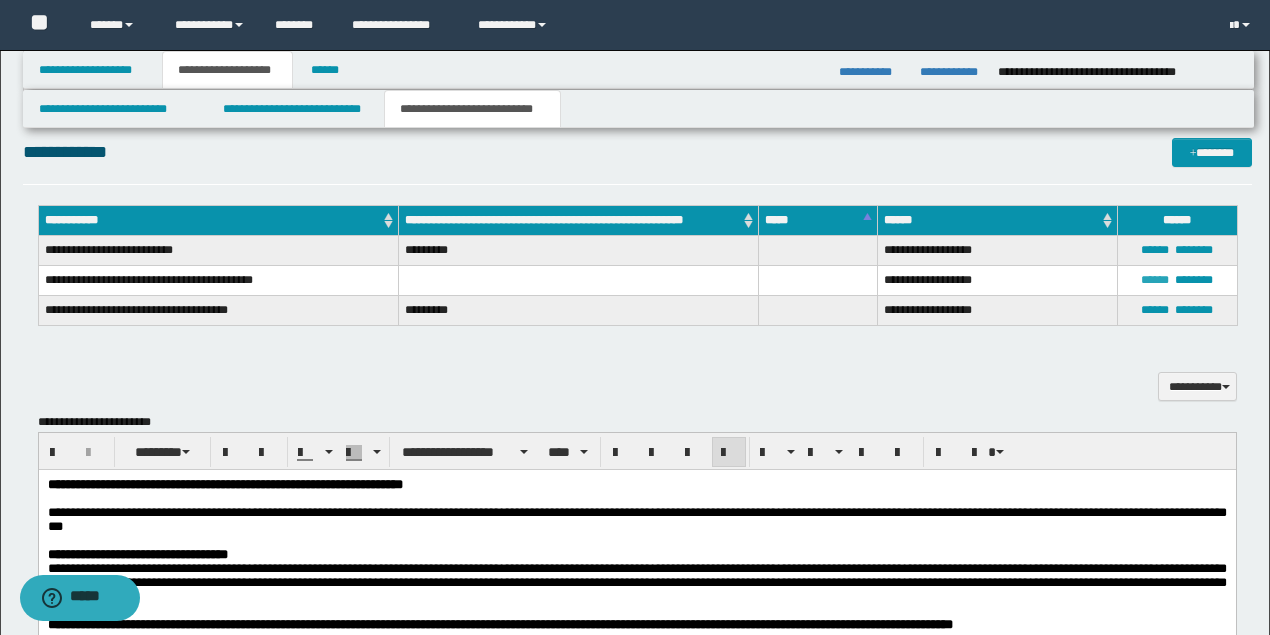 click on "******" at bounding box center (1155, 280) 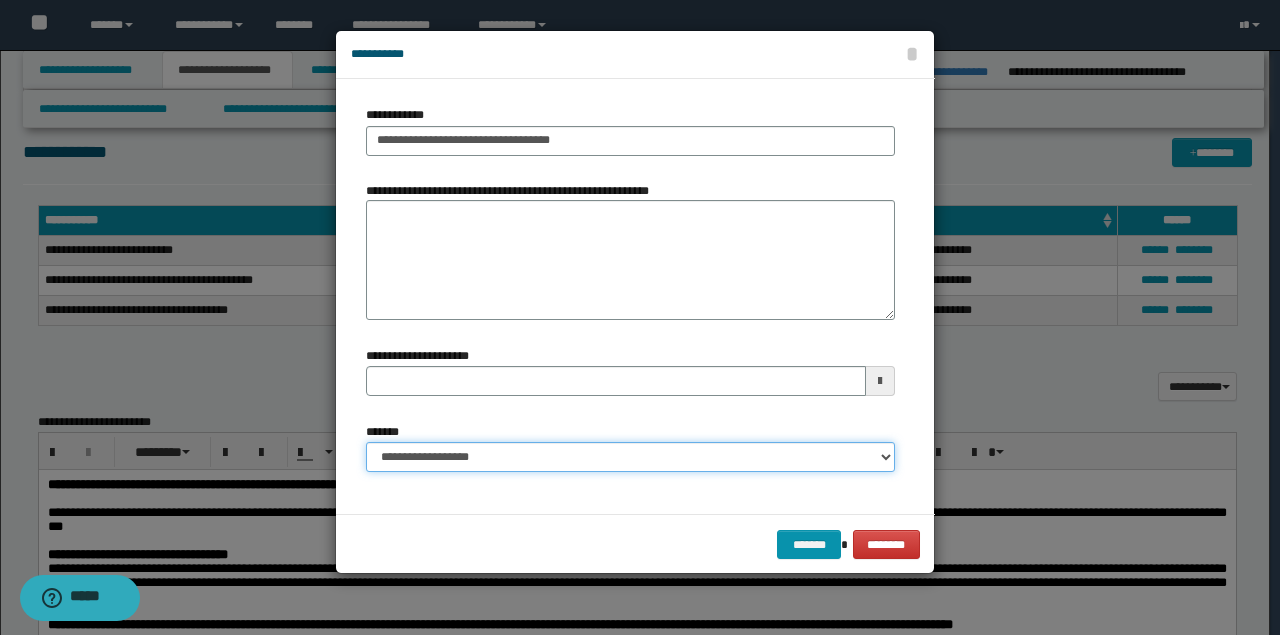 click on "**********" at bounding box center [630, 457] 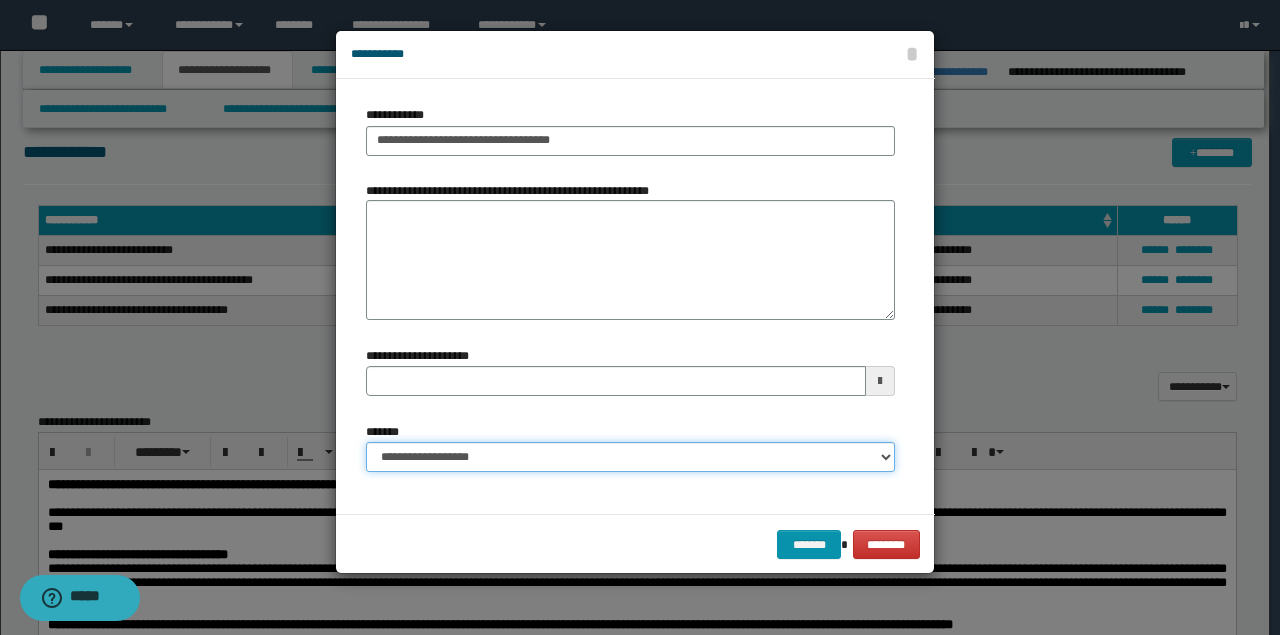 select on "*" 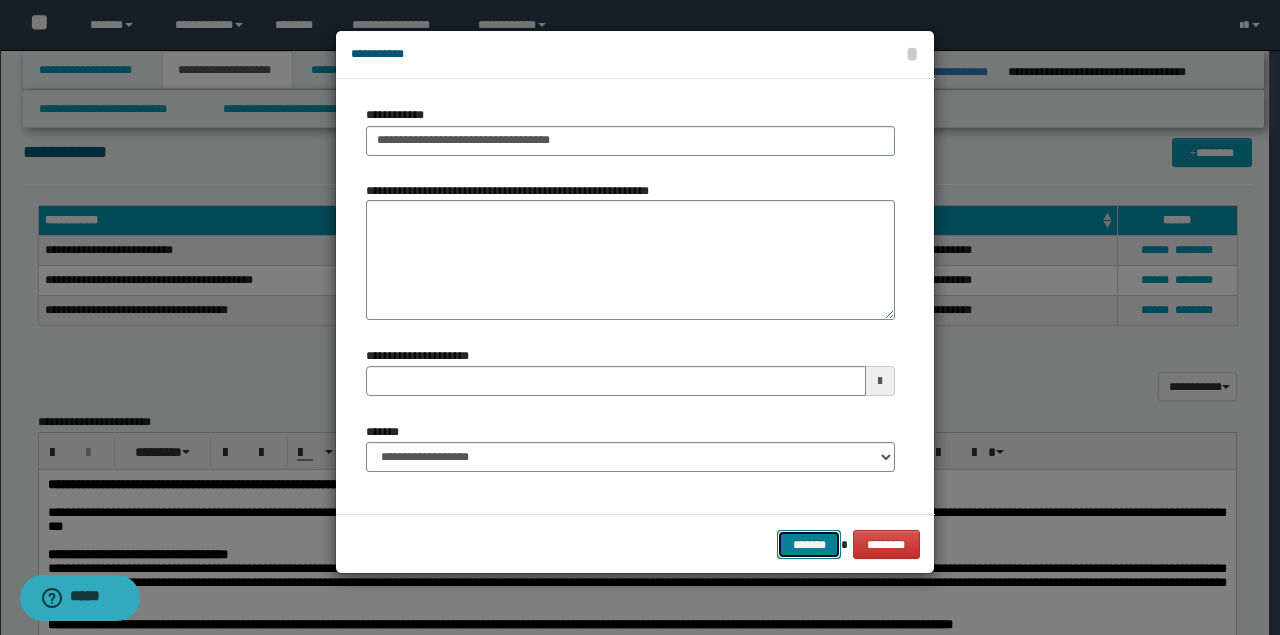 click on "*******" at bounding box center [809, 544] 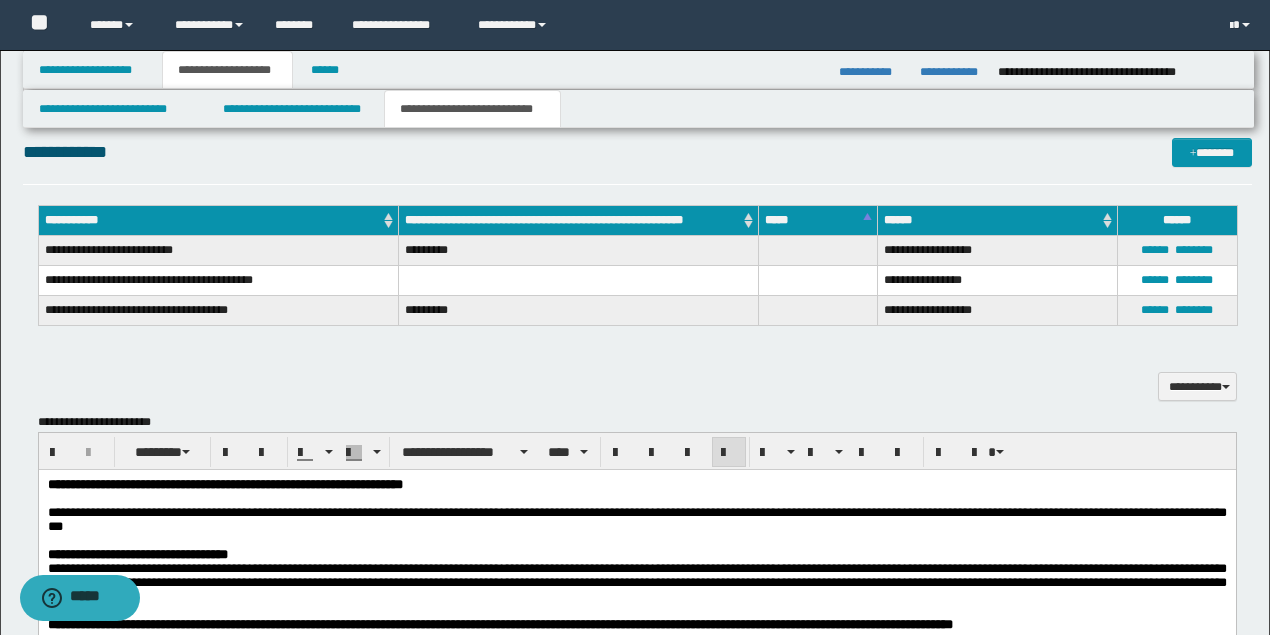 scroll, scrollTop: 1108, scrollLeft: 0, axis: vertical 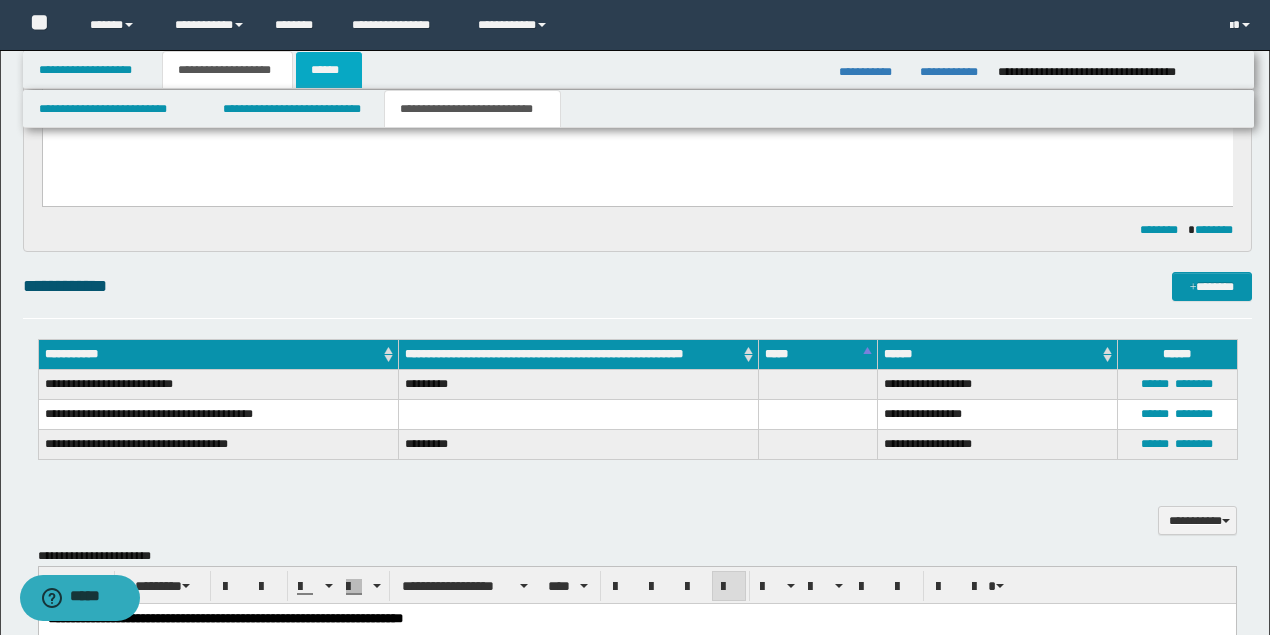 click on "******" at bounding box center [329, 70] 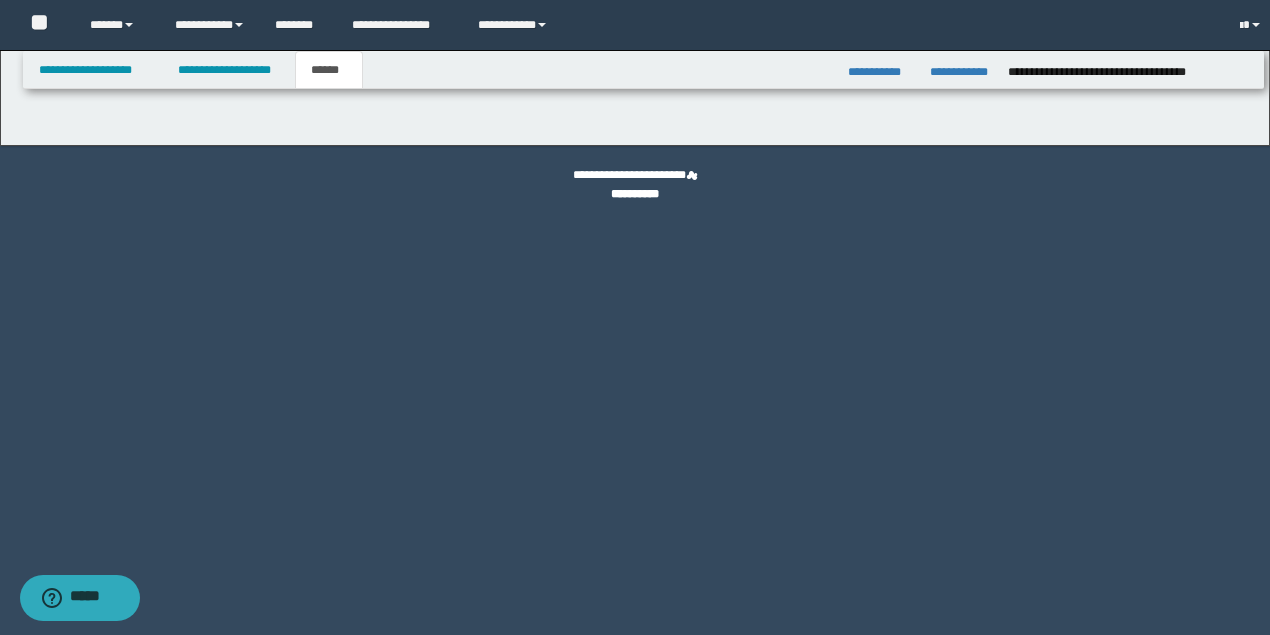 scroll, scrollTop: 0, scrollLeft: 0, axis: both 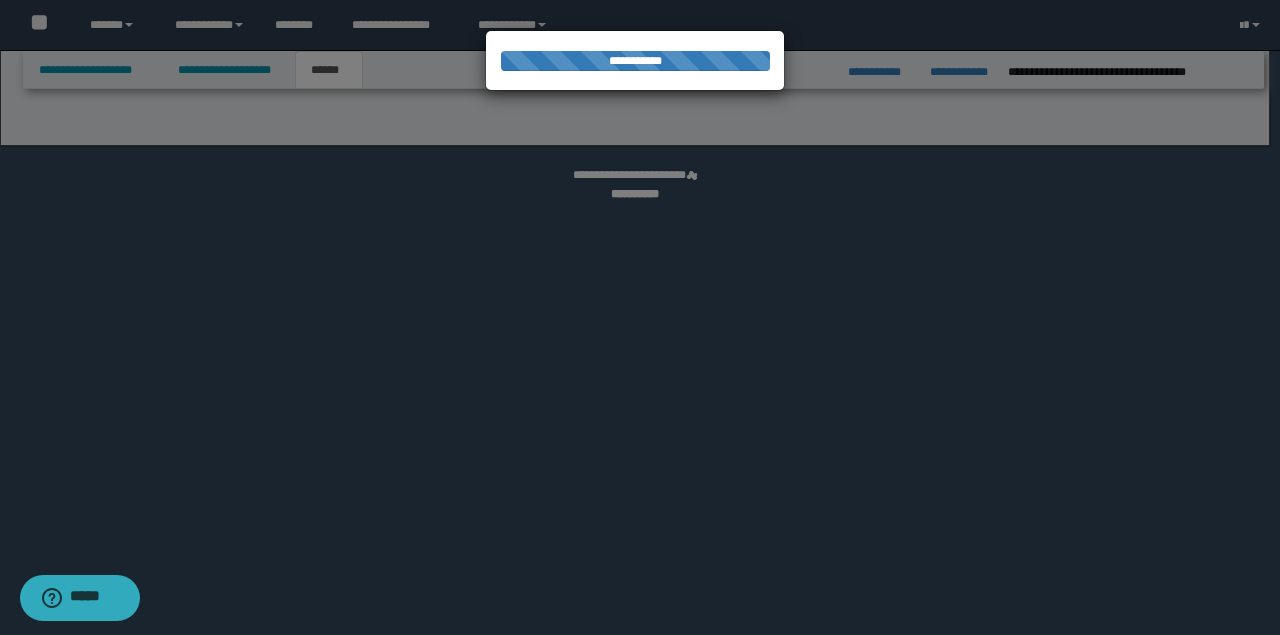 select on "*" 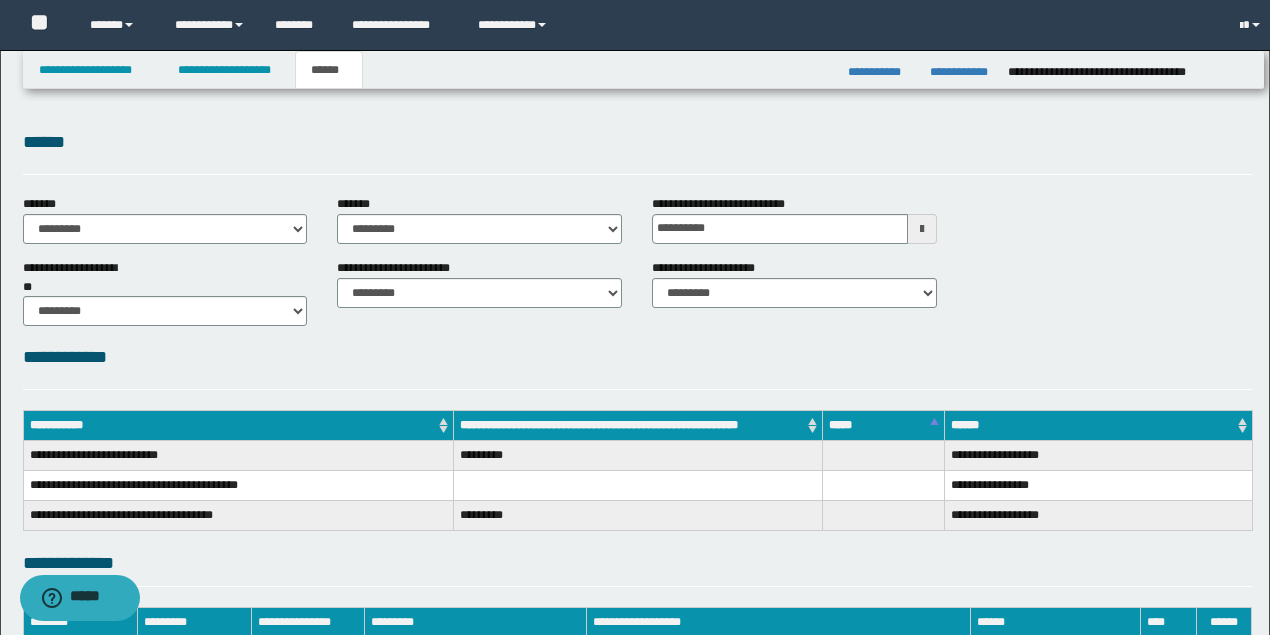 scroll, scrollTop: 0, scrollLeft: 0, axis: both 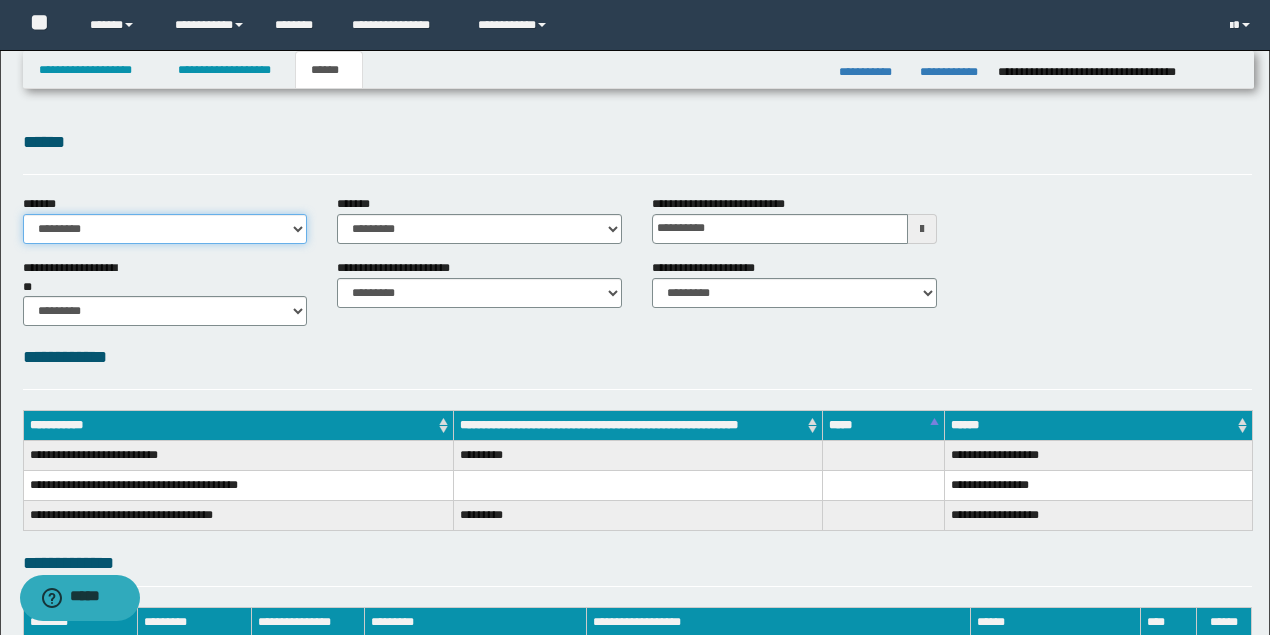 click on "**********" at bounding box center [165, 229] 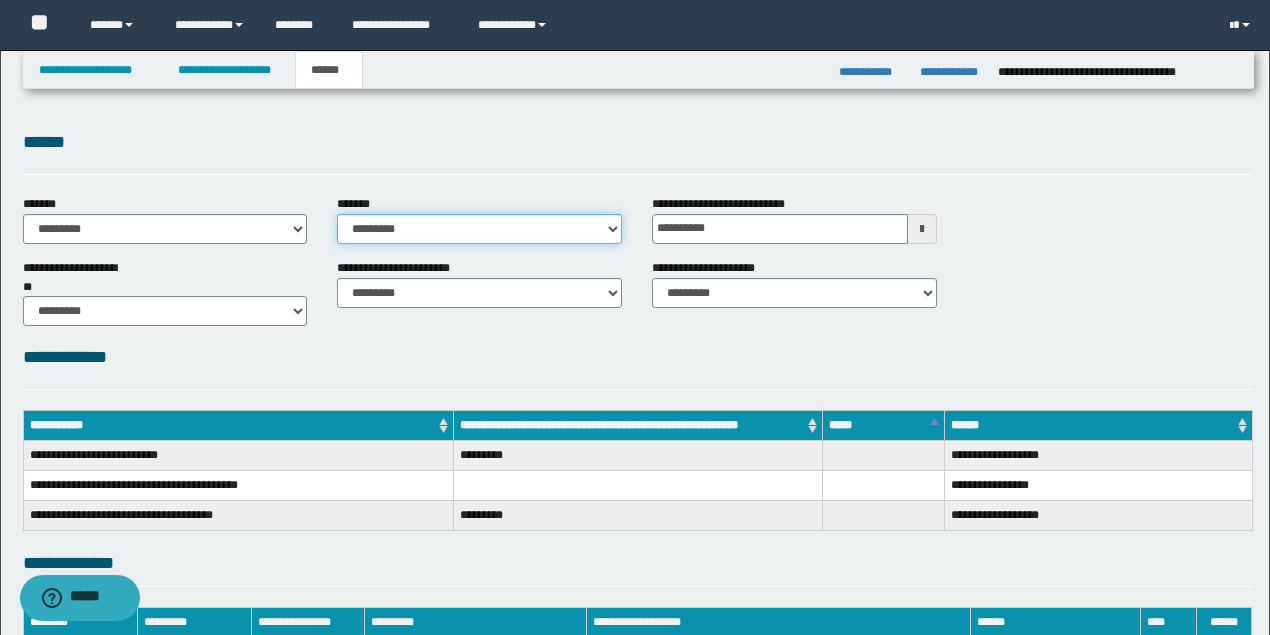 click on "**********" at bounding box center (479, 229) 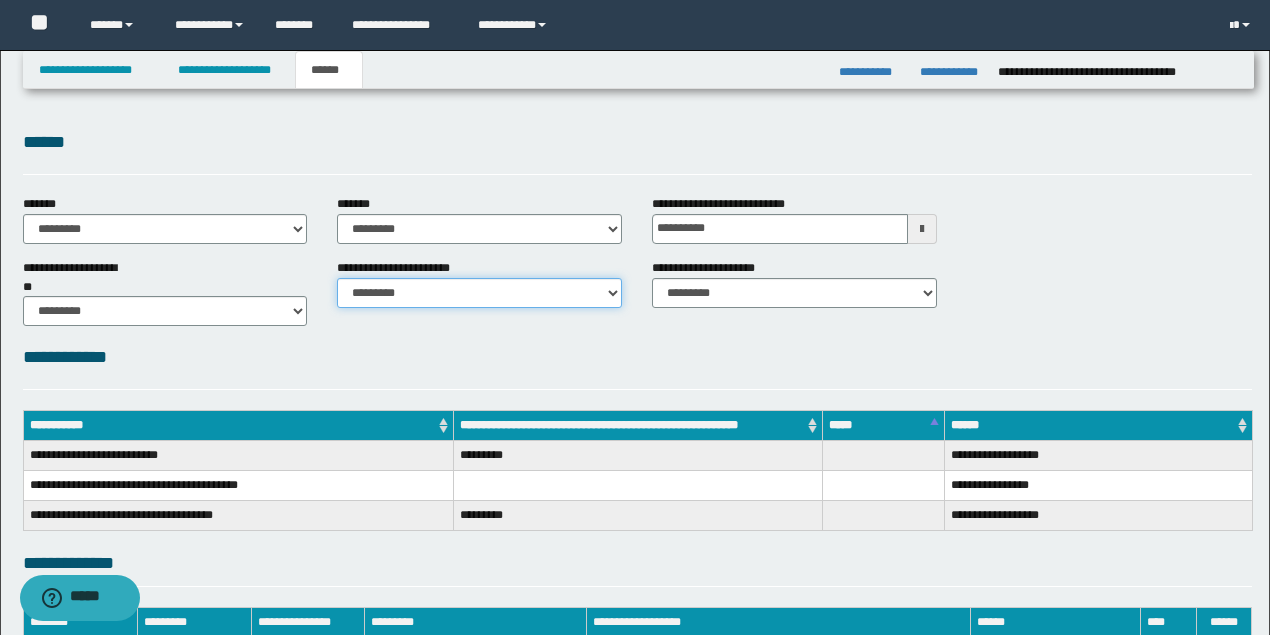 click on "*********
*********
*********" at bounding box center (479, 293) 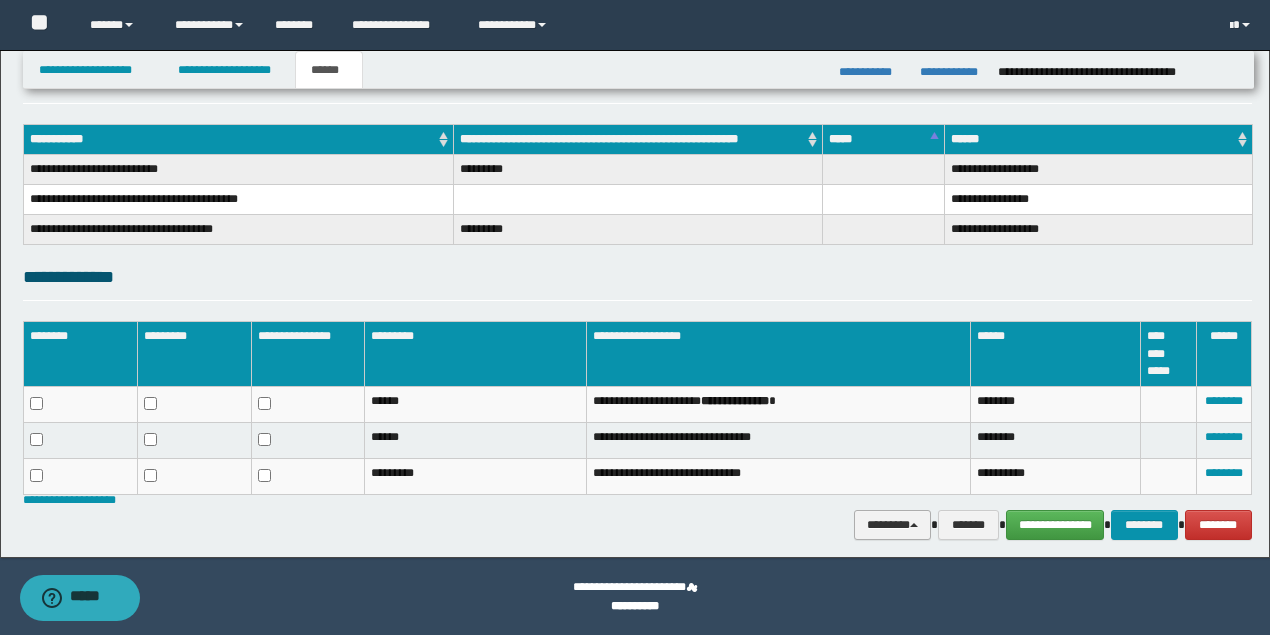 click on "********" at bounding box center [893, 524] 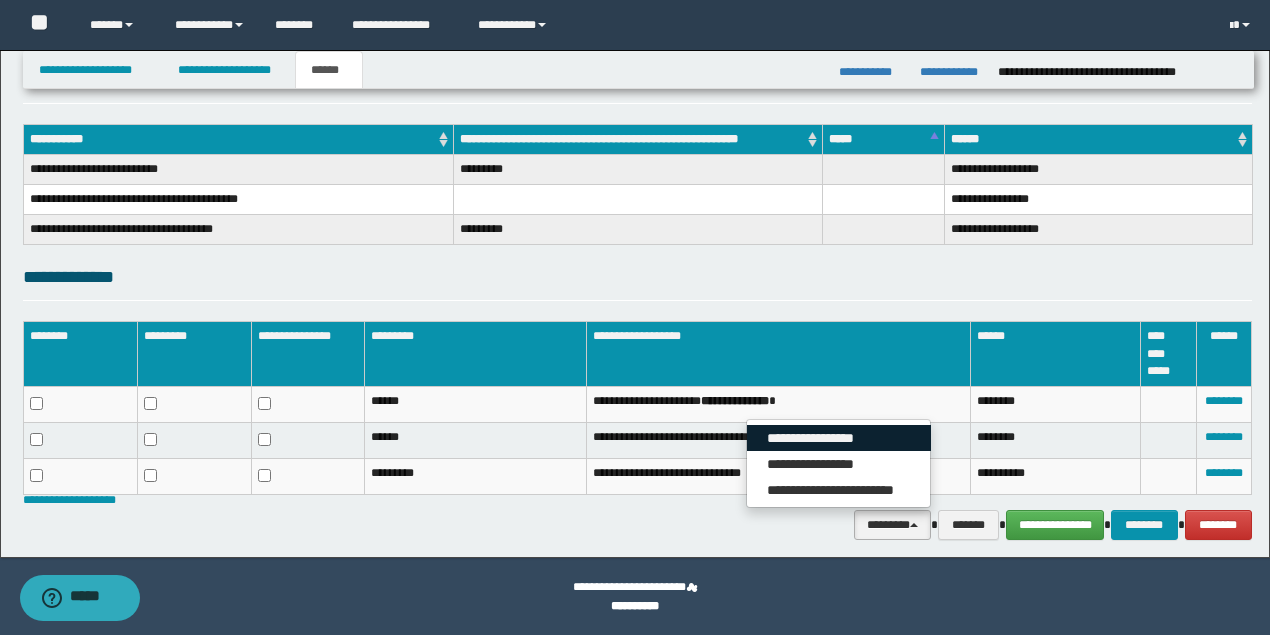 drag, startPoint x: 855, startPoint y: 444, endPoint x: 668, endPoint y: 458, distance: 187.52333 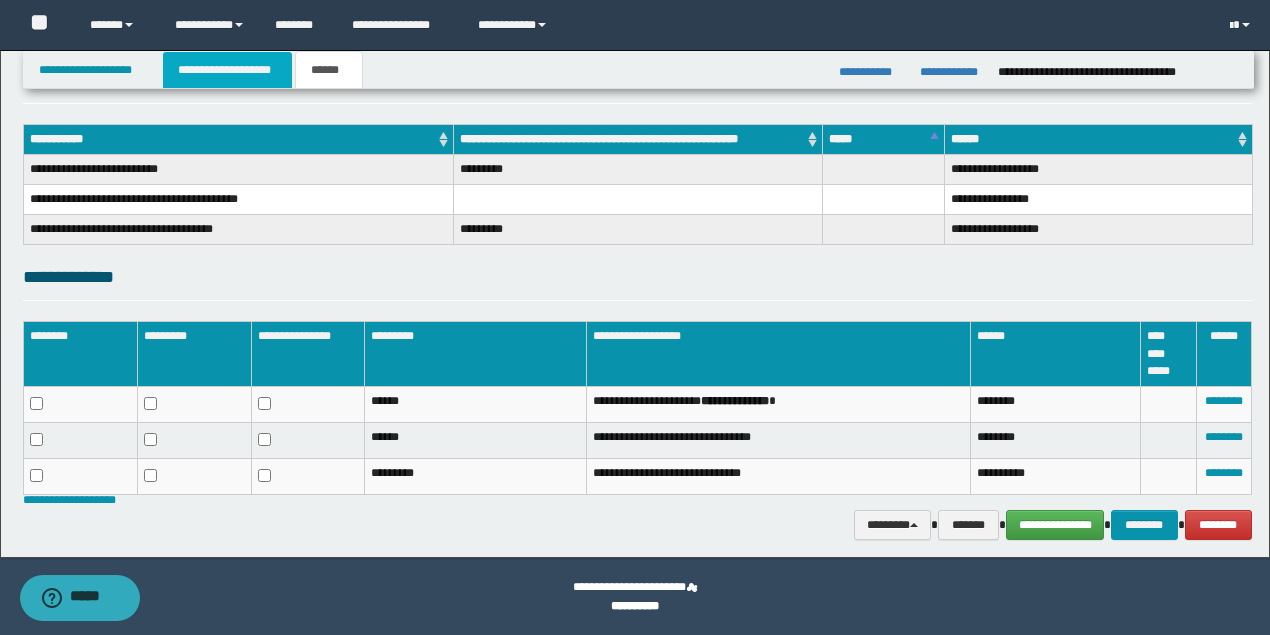 click on "**********" at bounding box center [227, 70] 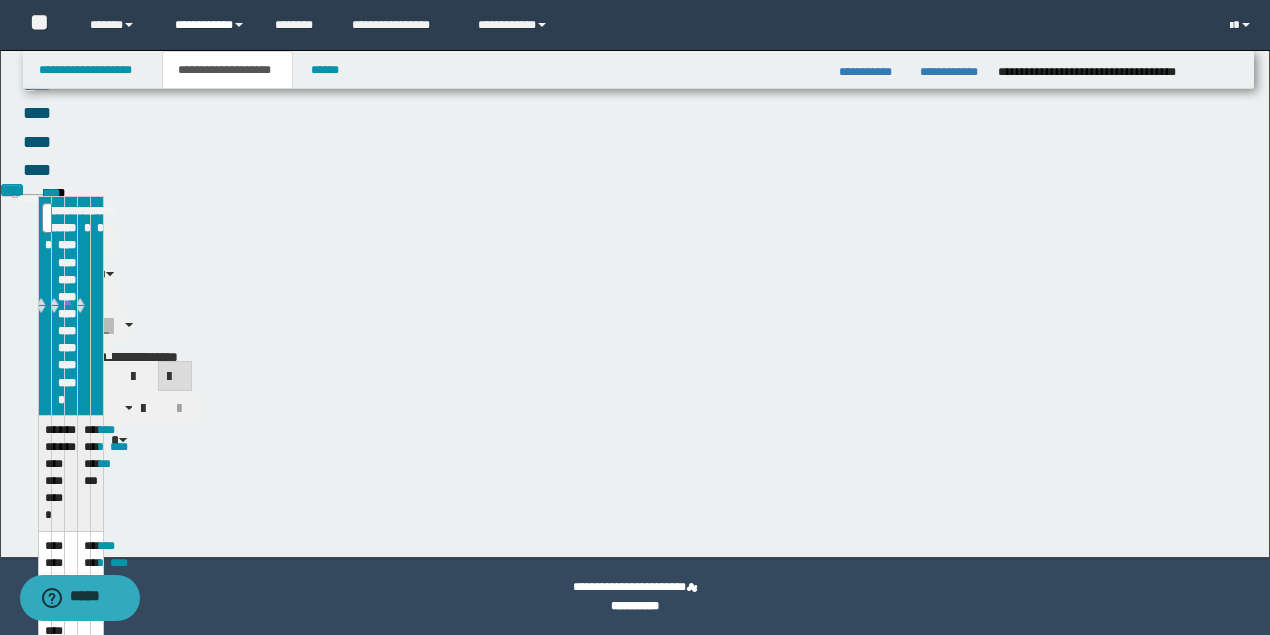scroll, scrollTop: 317, scrollLeft: 0, axis: vertical 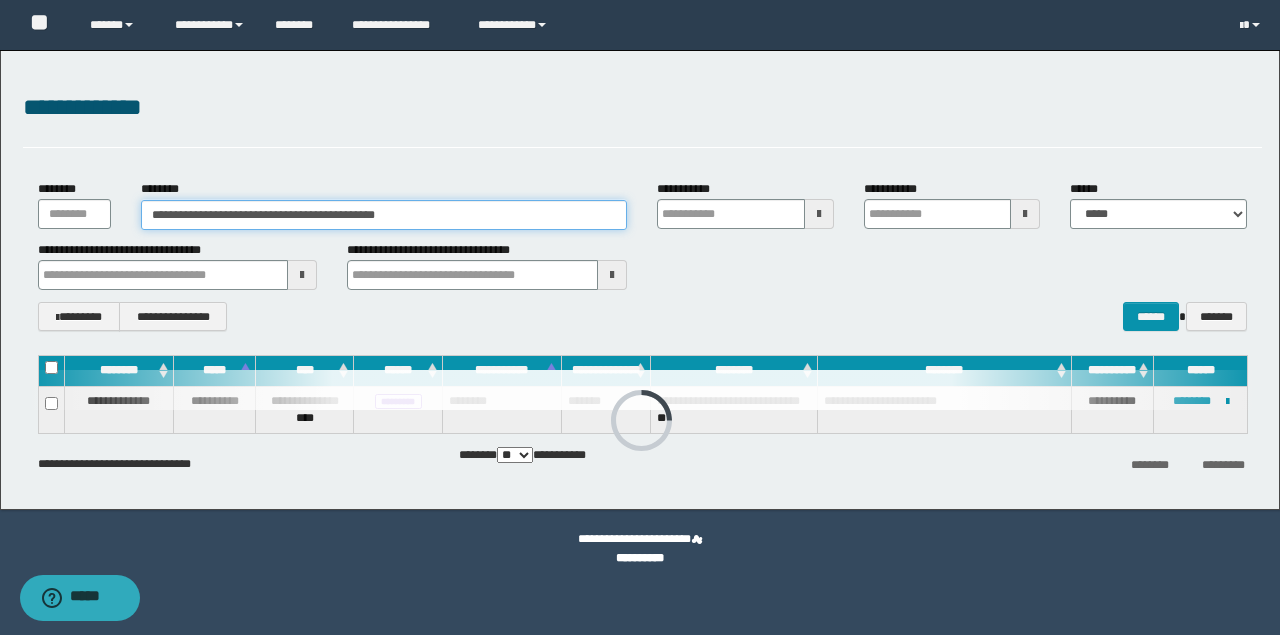 drag, startPoint x: 466, startPoint y: 218, endPoint x: 9, endPoint y: 218, distance: 457 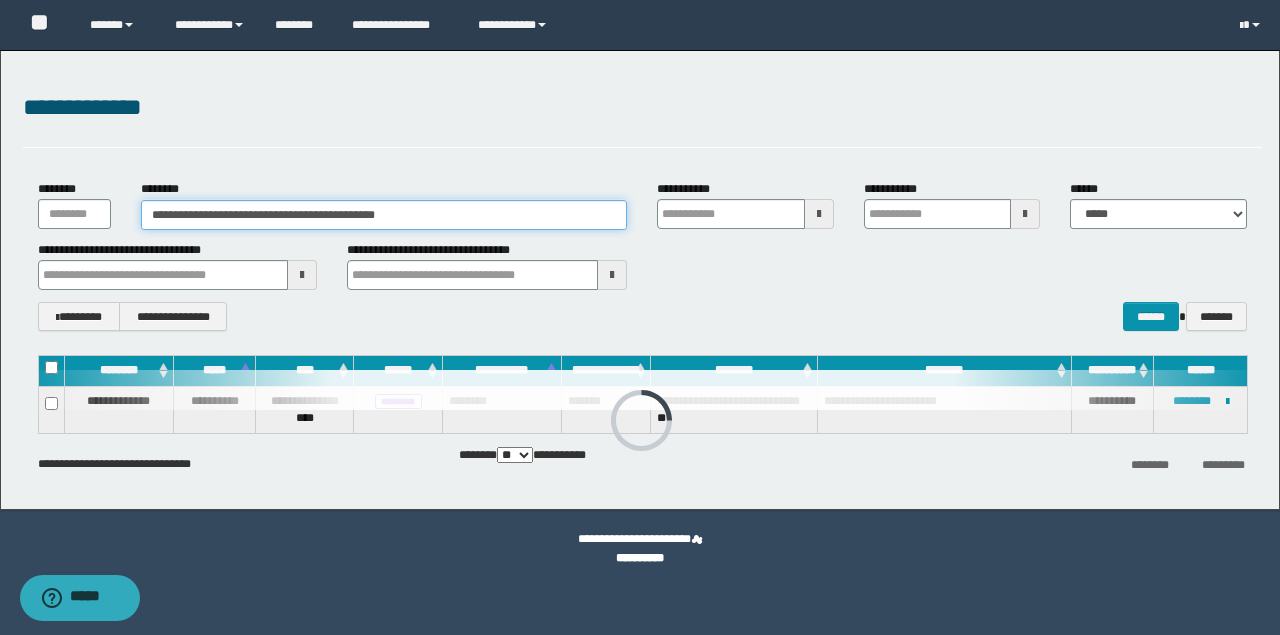 click on "**********" at bounding box center (642, 255) 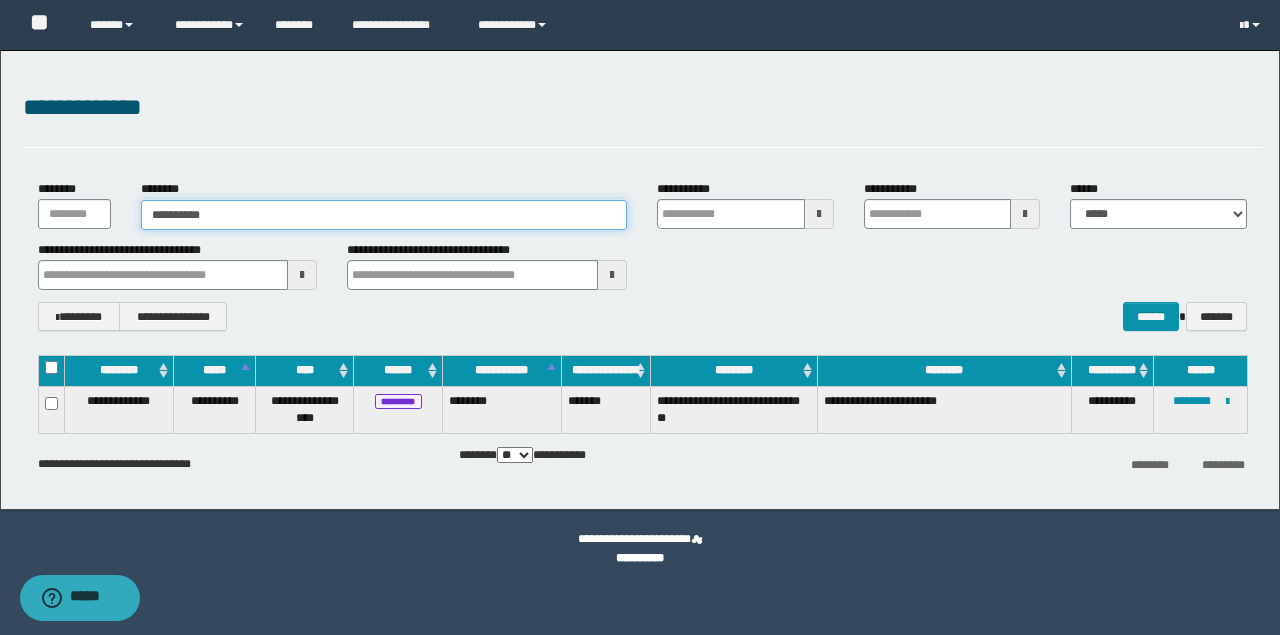 type on "**********" 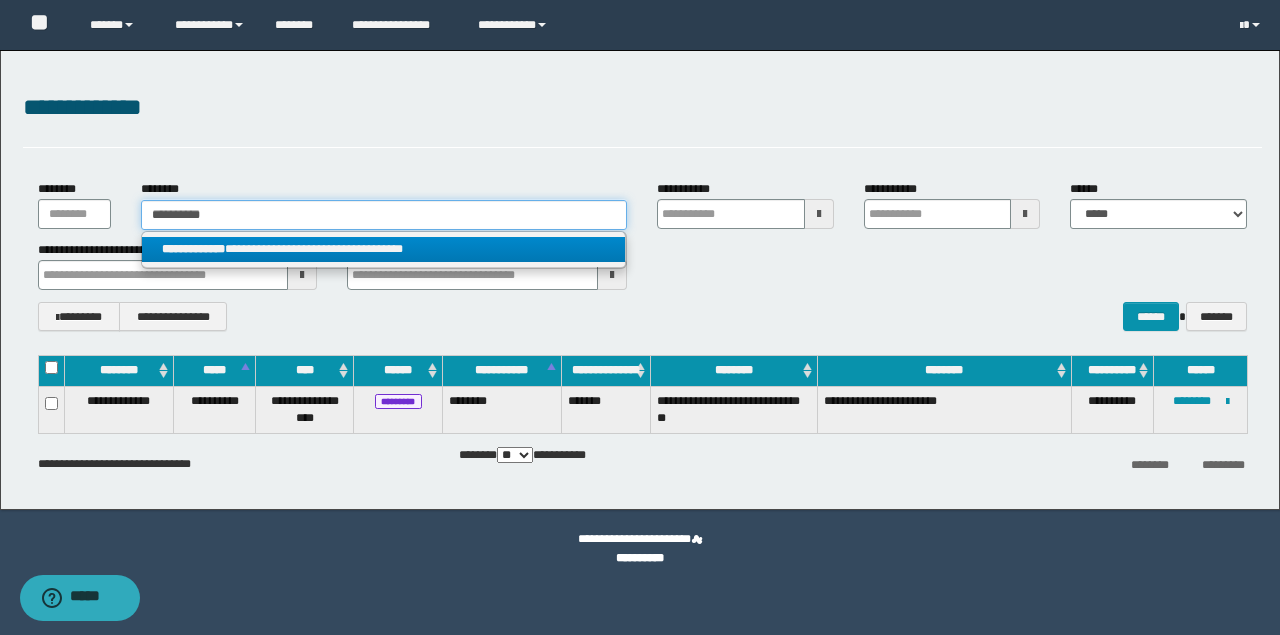 type on "**********" 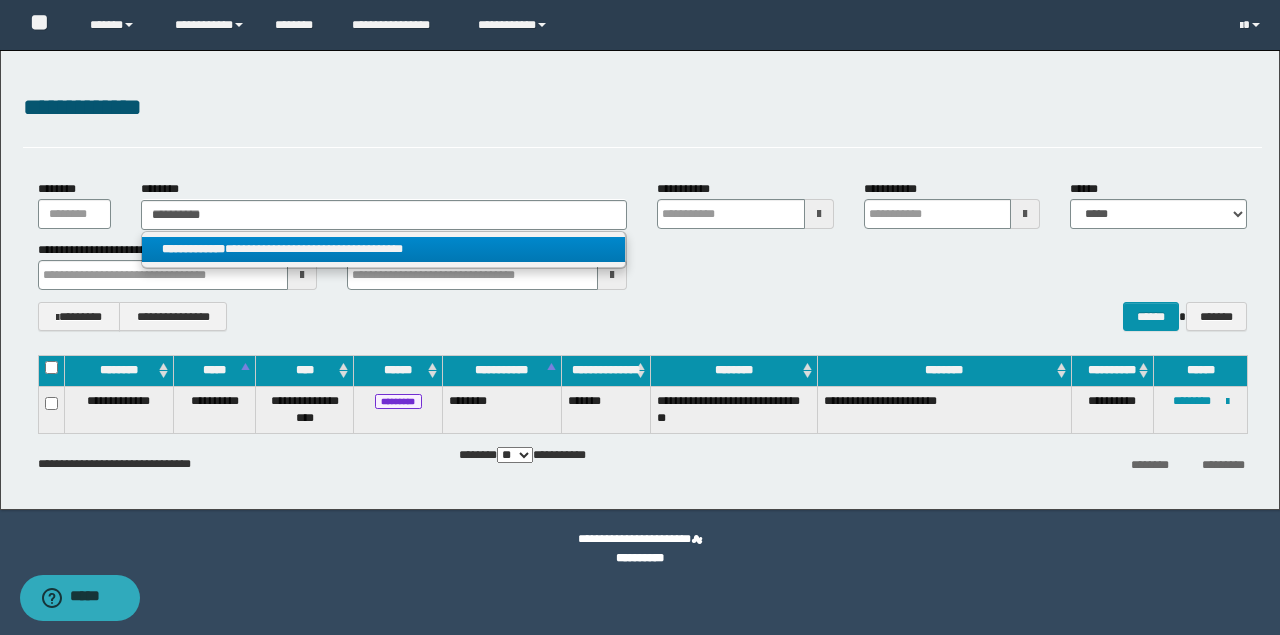 click on "**********" at bounding box center (384, 249) 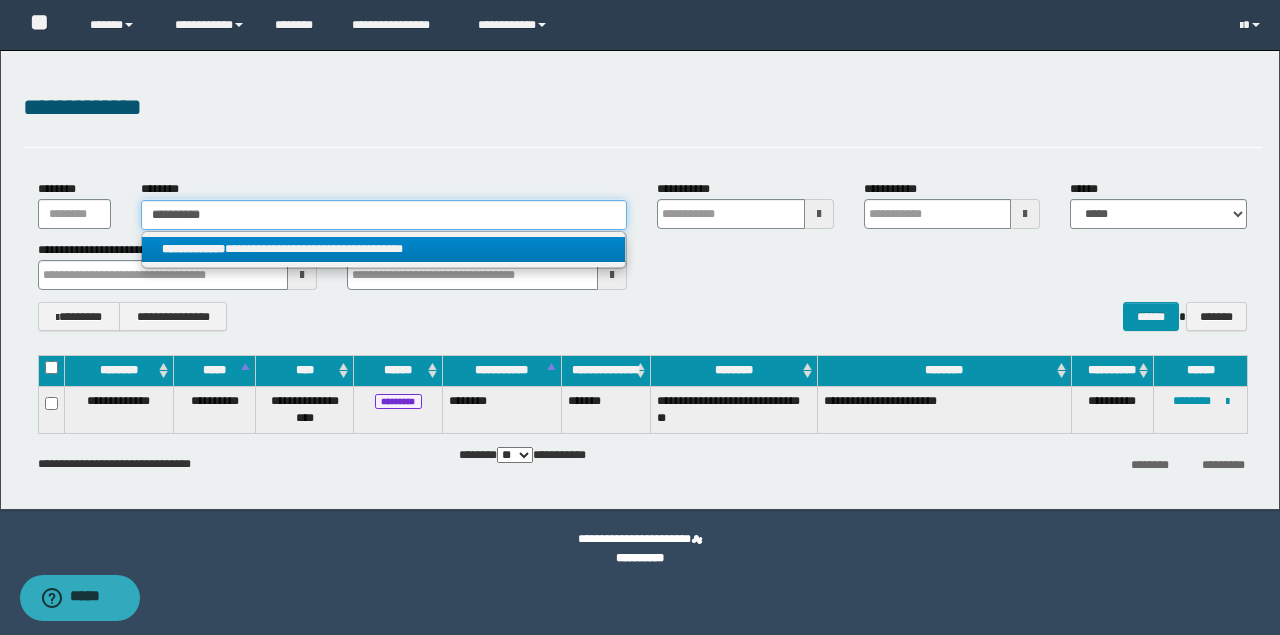 type 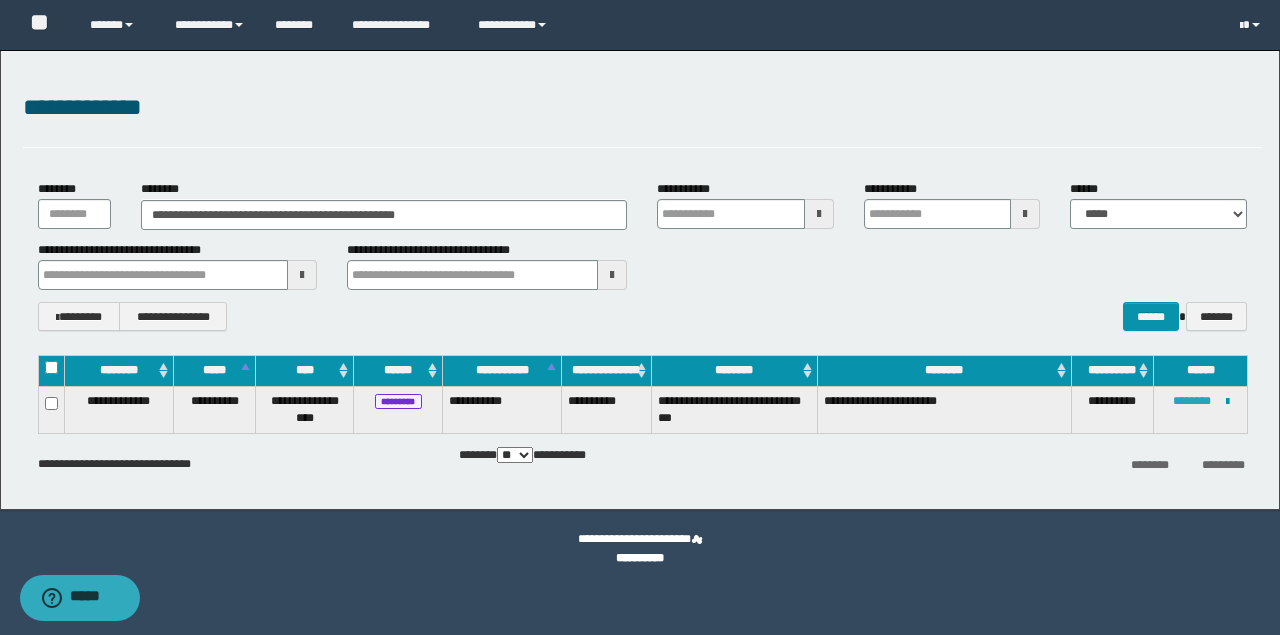 click on "********" at bounding box center [1192, 401] 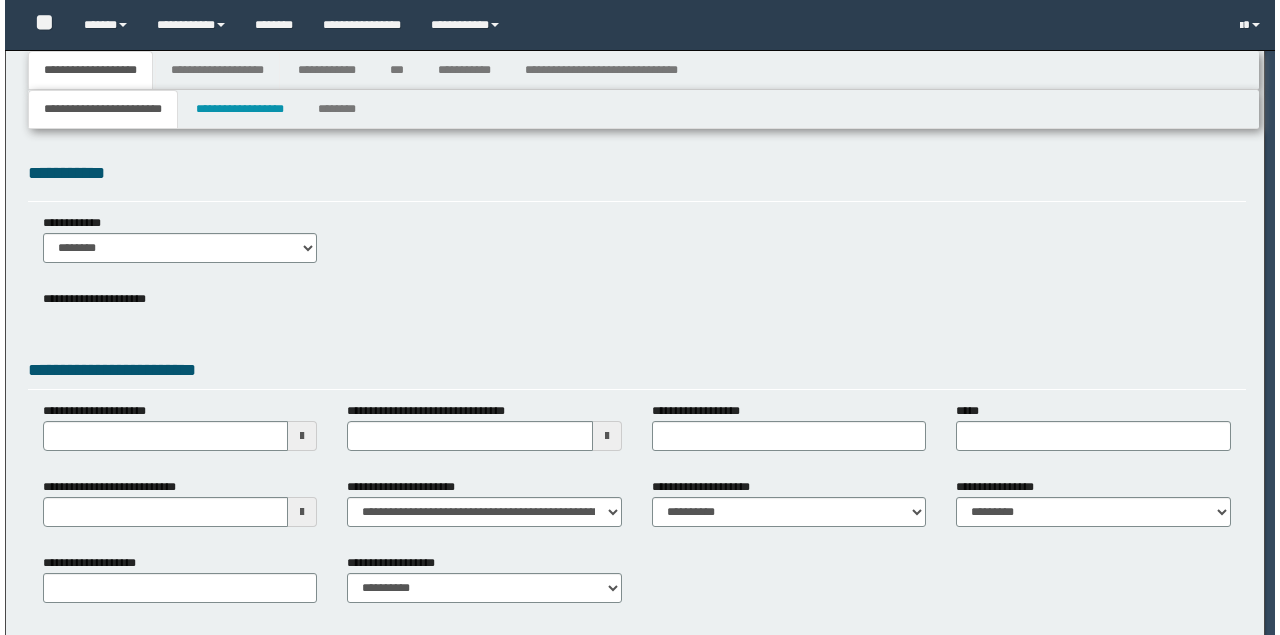 scroll, scrollTop: 0, scrollLeft: 0, axis: both 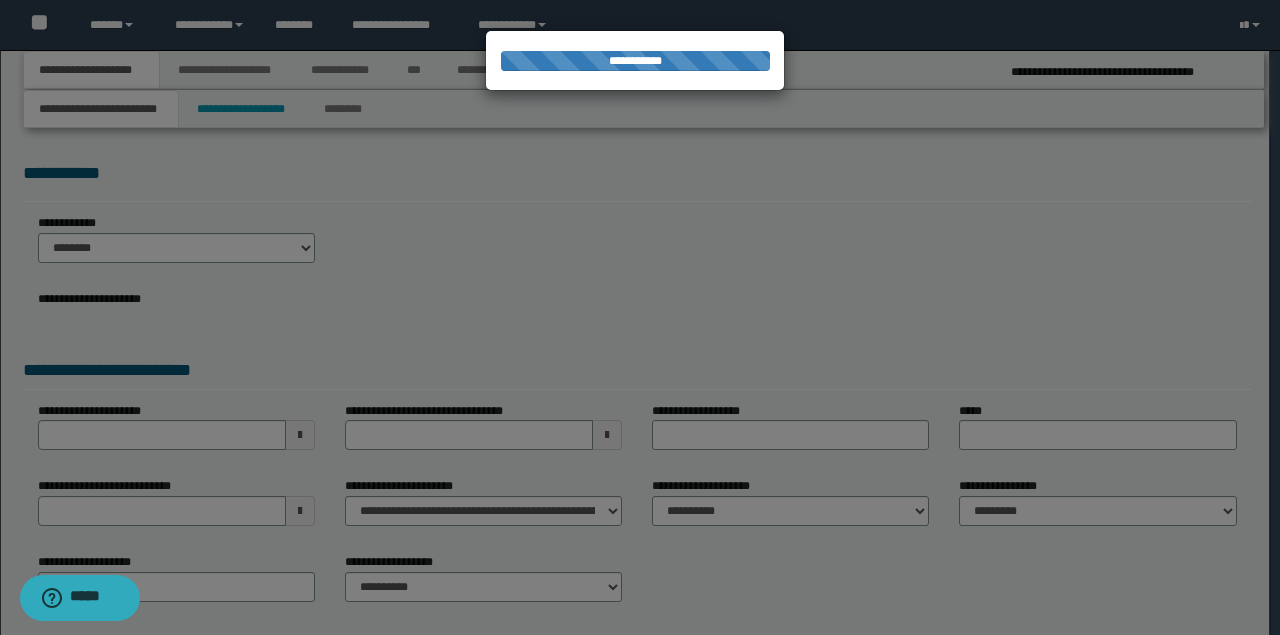 select on "*" 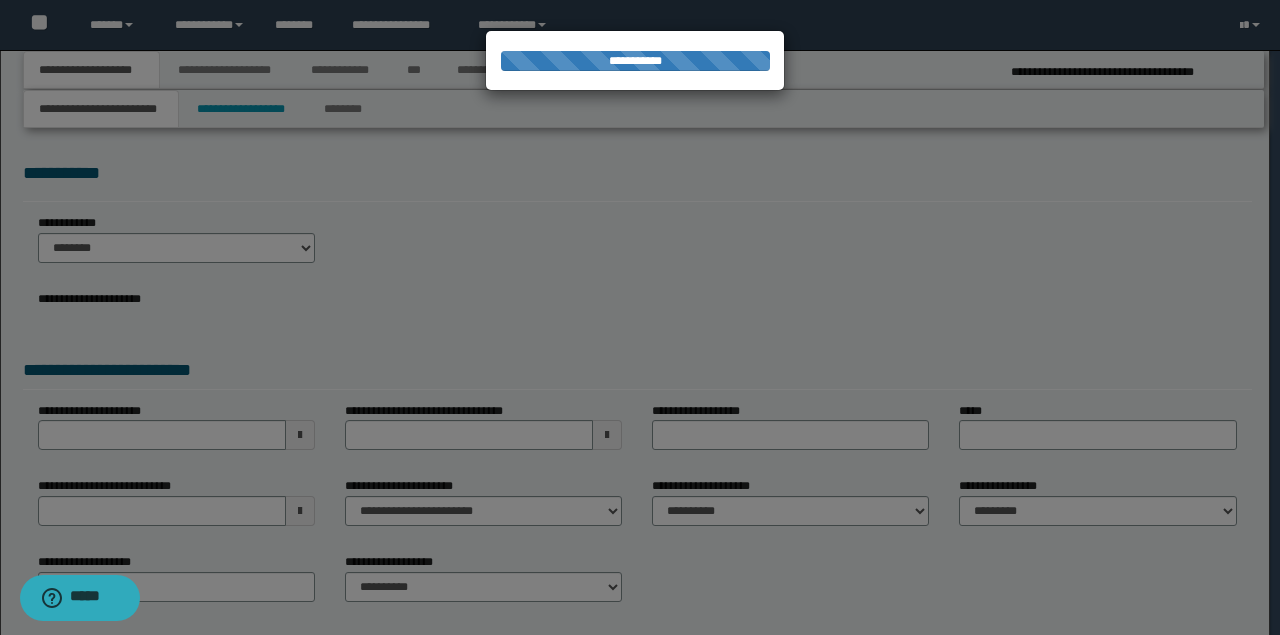 type on "*********" 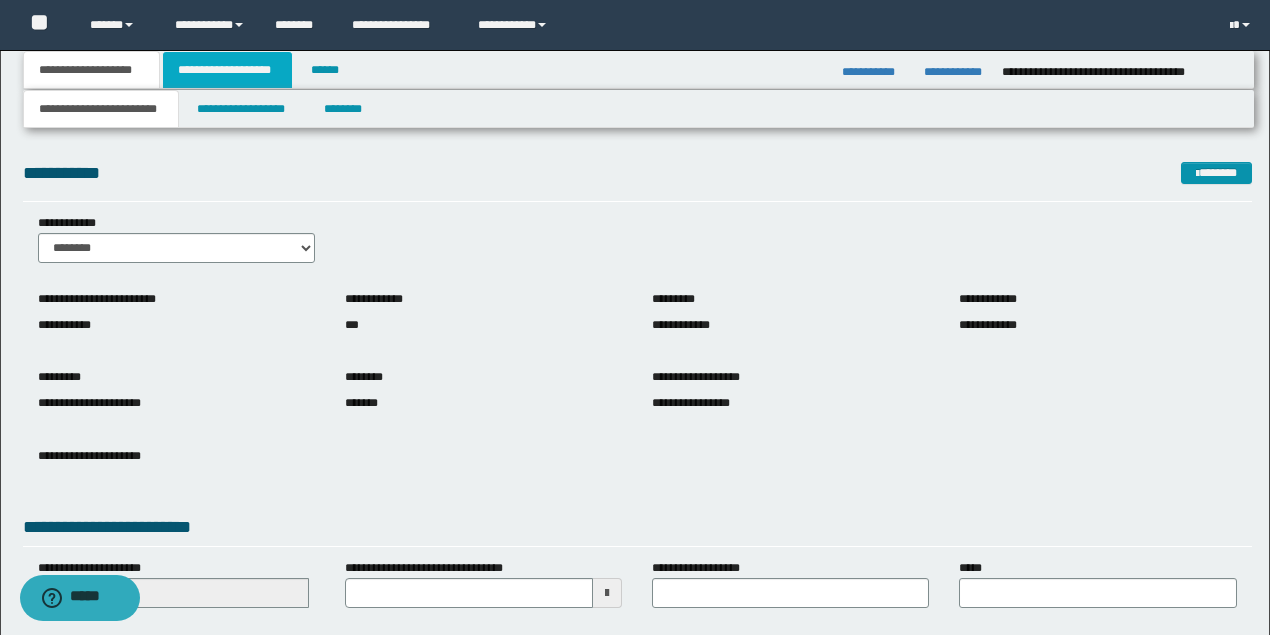 click on "**********" at bounding box center [227, 70] 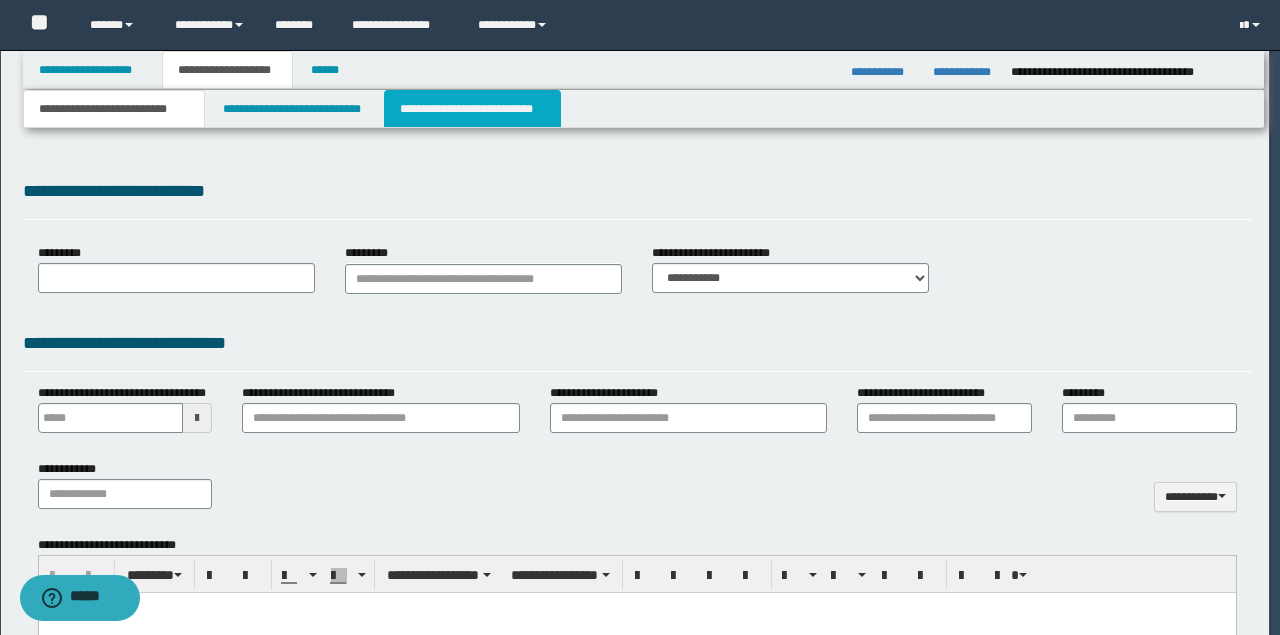 type on "**********" 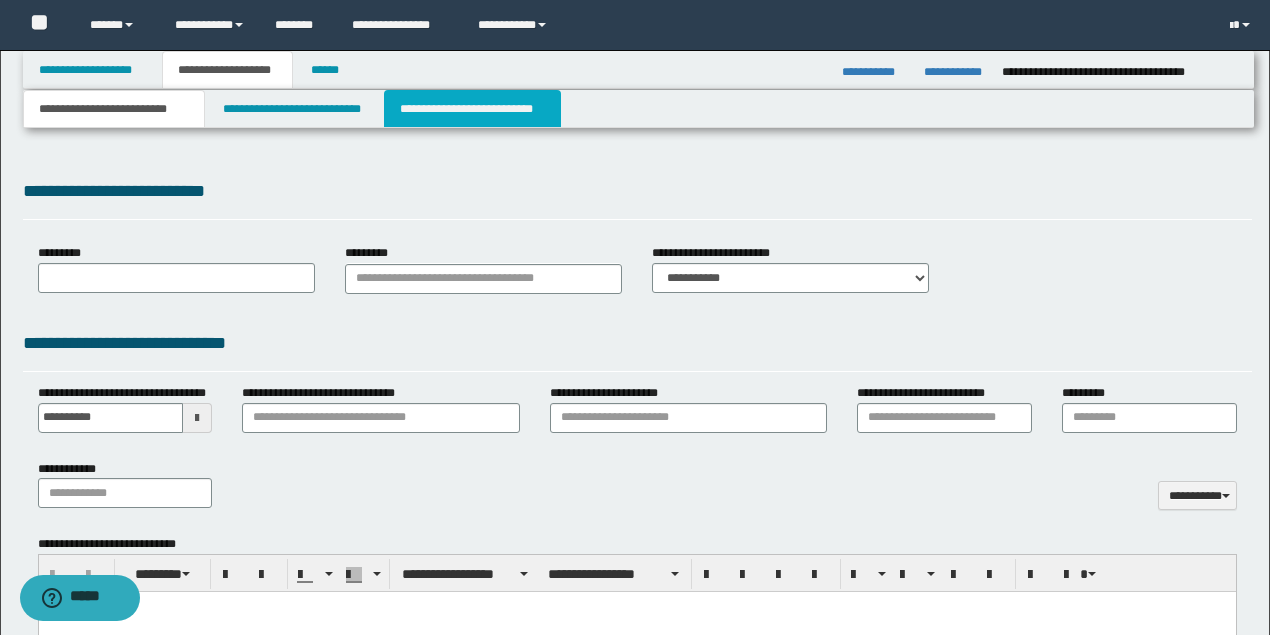 click on "**********" at bounding box center [472, 109] 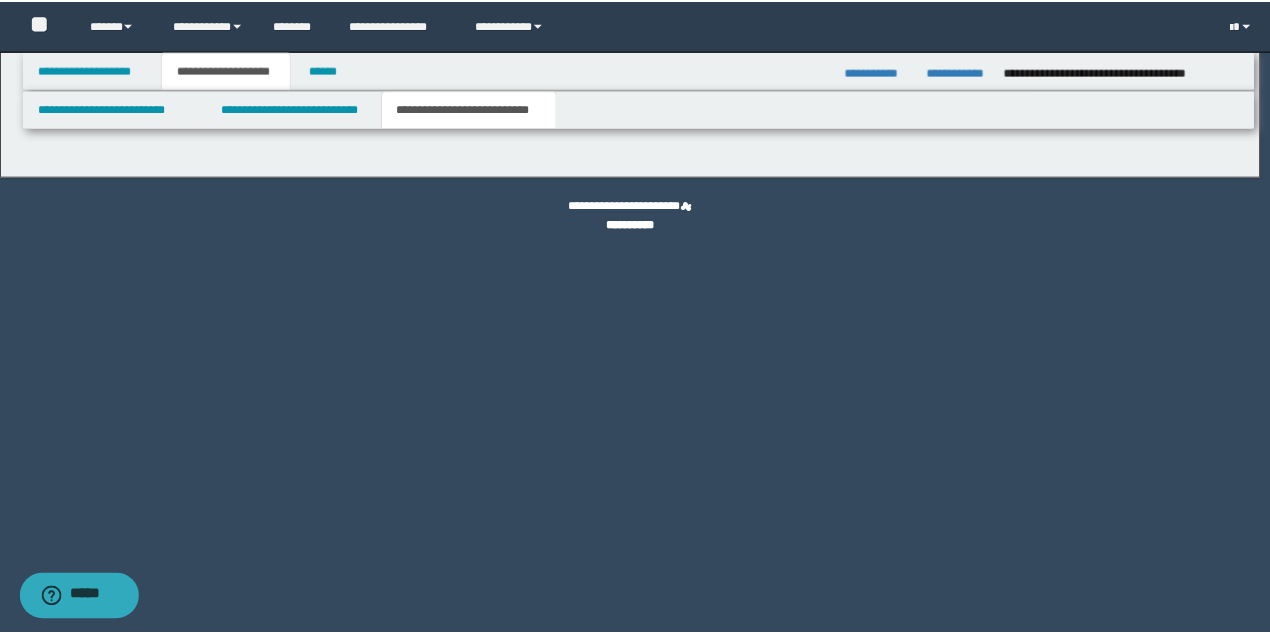 scroll, scrollTop: 0, scrollLeft: 0, axis: both 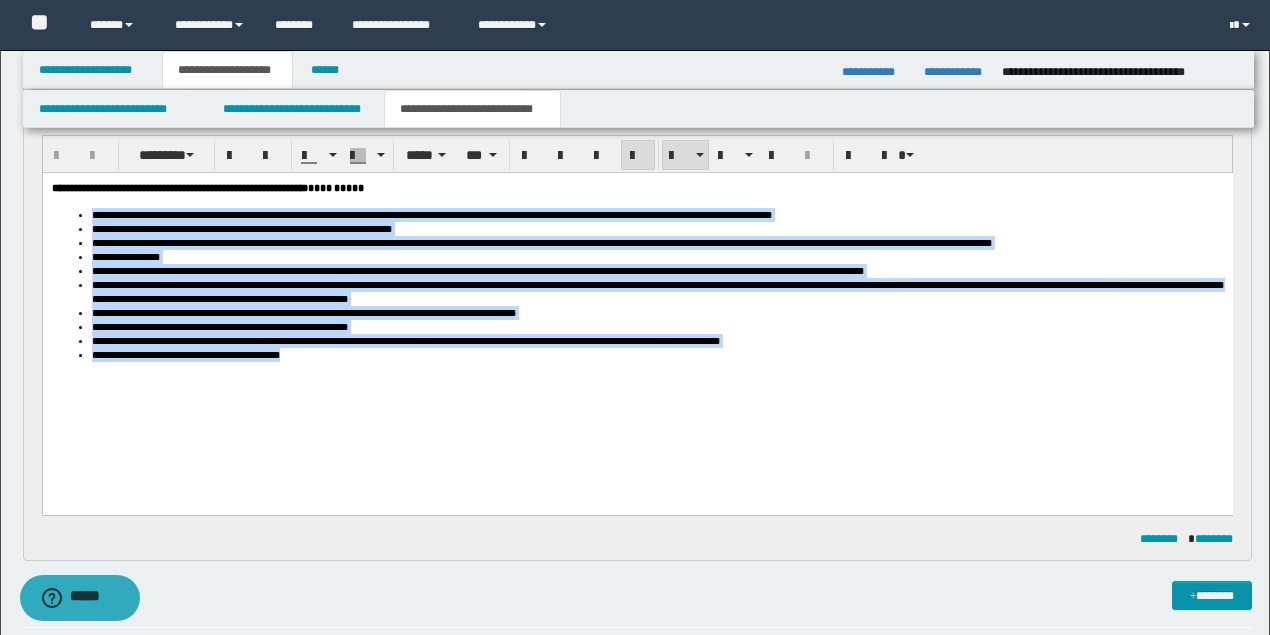 drag, startPoint x: 329, startPoint y: 391, endPoint x: 173, endPoint y: 227, distance: 226.34486 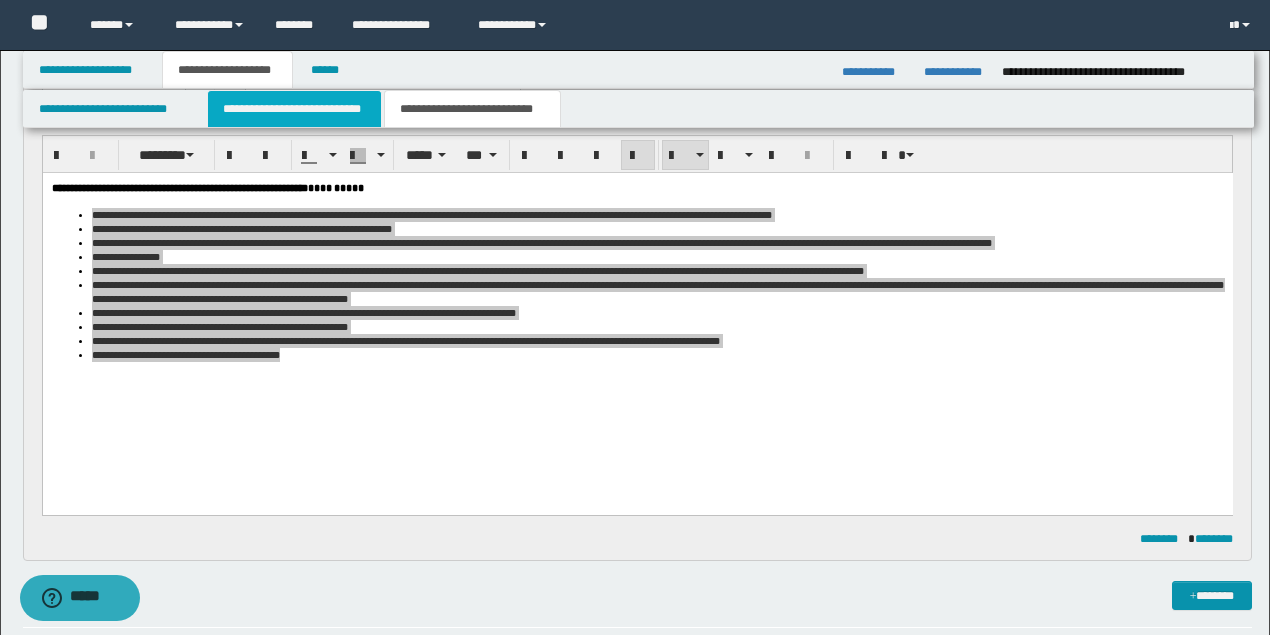 click on "**********" at bounding box center (294, 109) 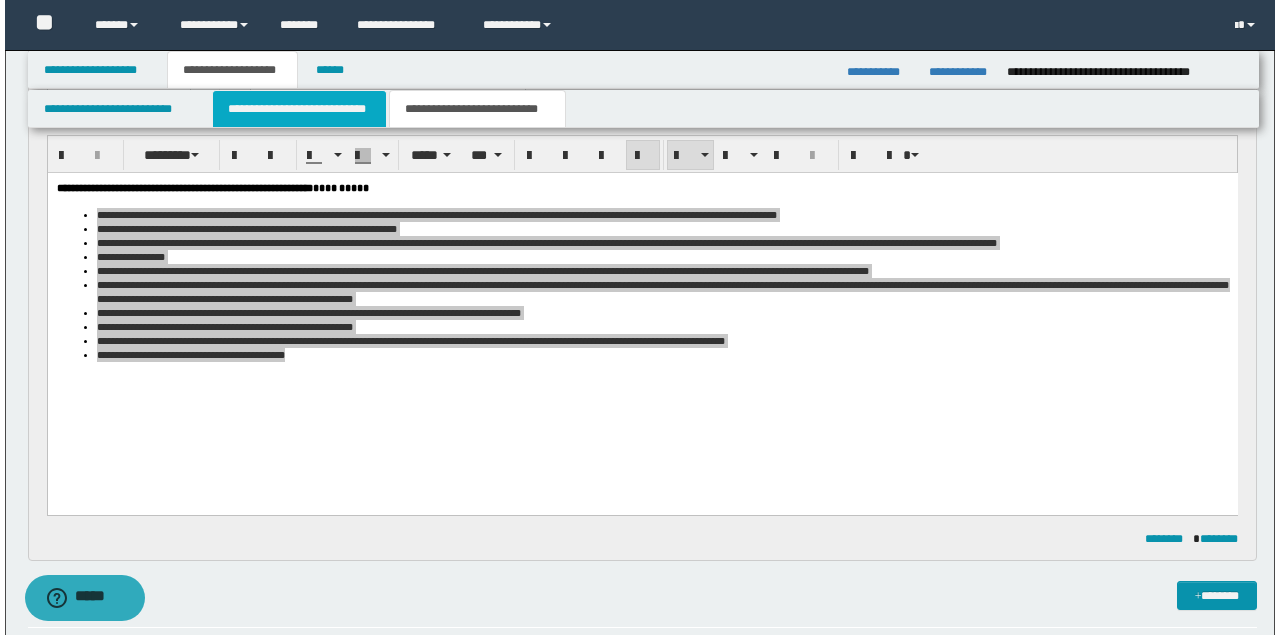 scroll, scrollTop: 0, scrollLeft: 0, axis: both 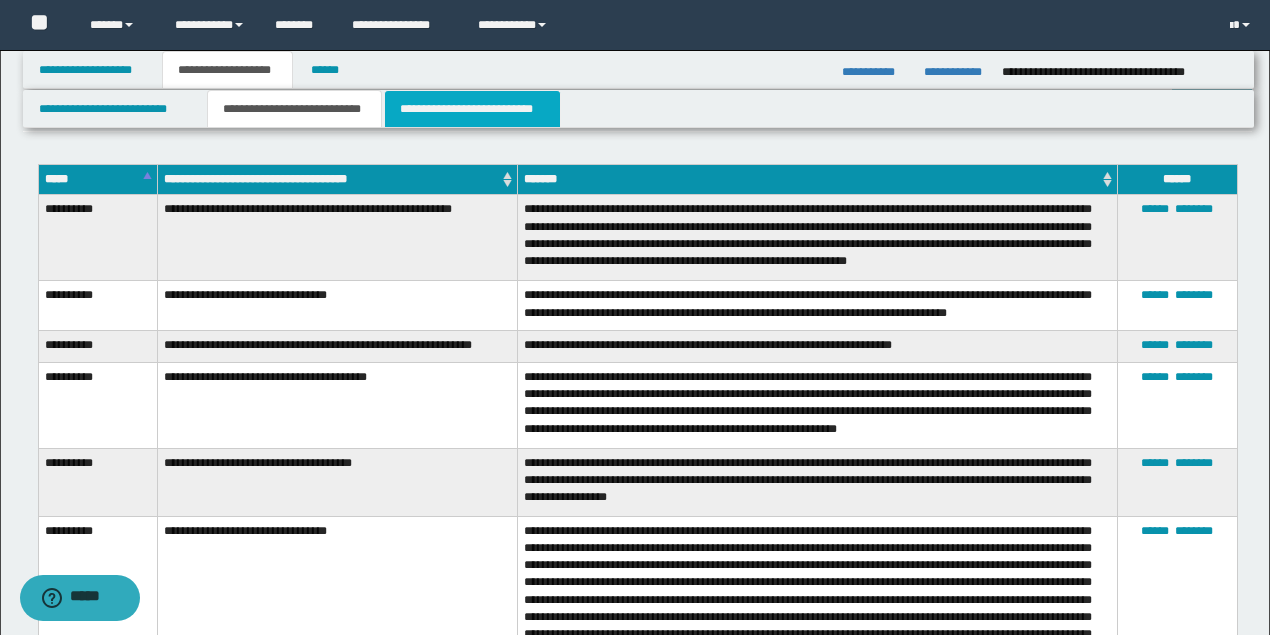 click on "**********" at bounding box center (472, 109) 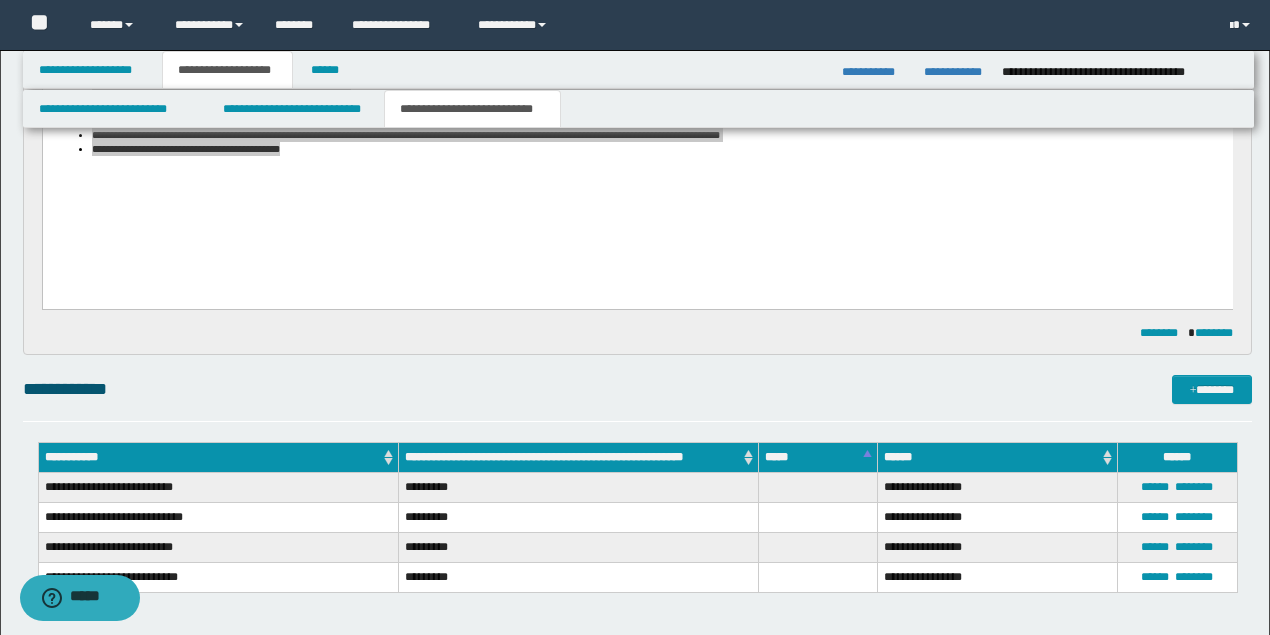 scroll, scrollTop: 739, scrollLeft: 0, axis: vertical 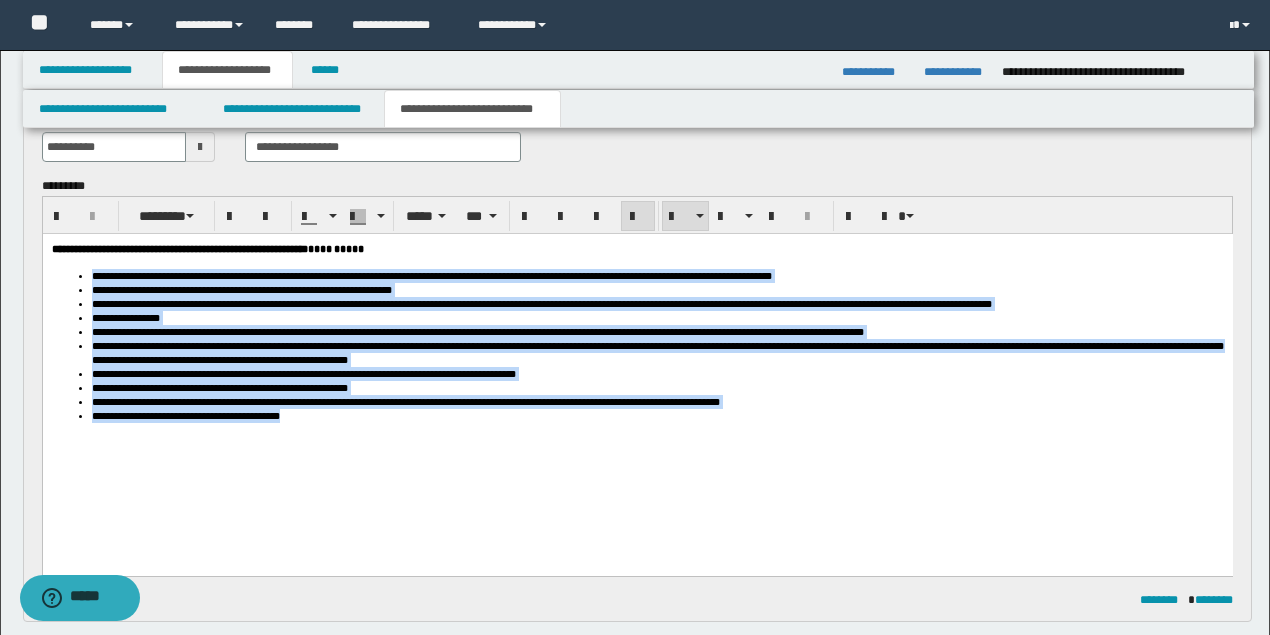 click on "**********" at bounding box center (657, 318) 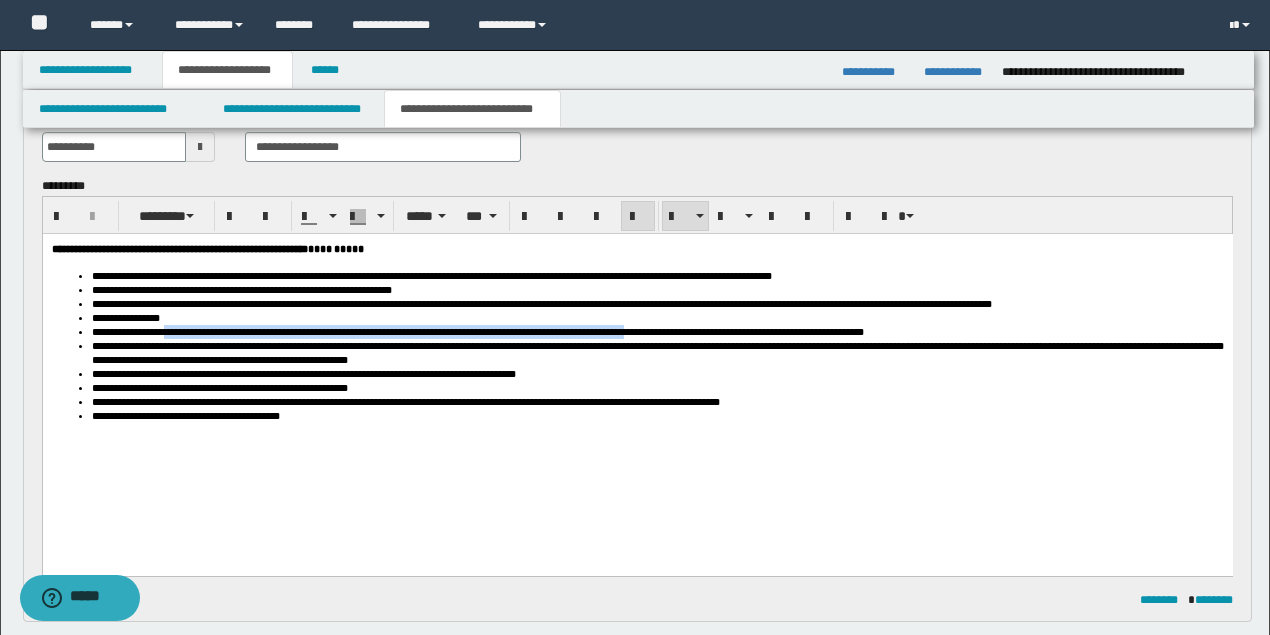 drag, startPoint x: 184, startPoint y: 354, endPoint x: 735, endPoint y: 358, distance: 551.0145 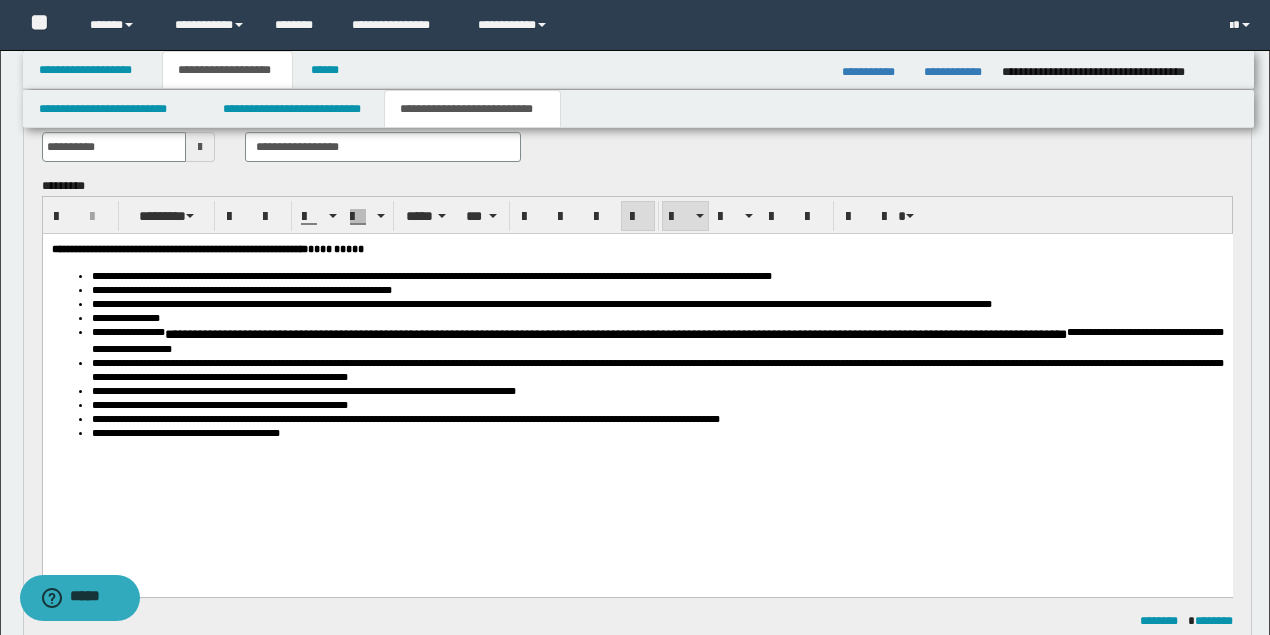 scroll, scrollTop: 806, scrollLeft: 0, axis: vertical 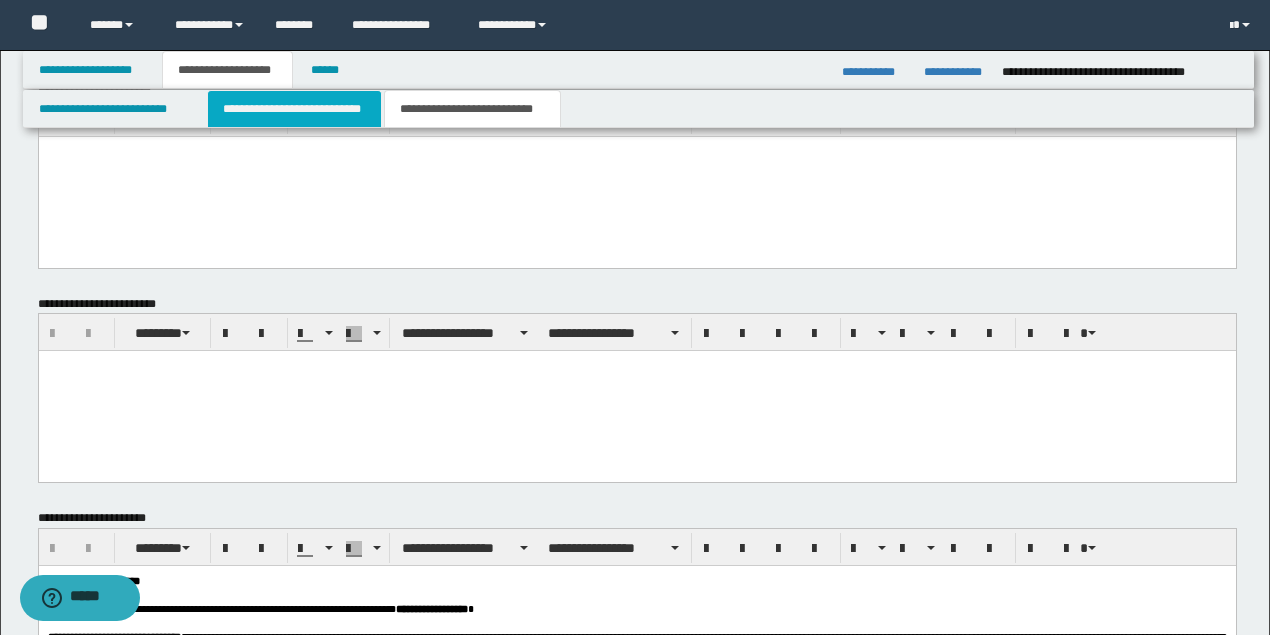 drag, startPoint x: 344, startPoint y: 112, endPoint x: 372, endPoint y: 1664, distance: 1552.2526 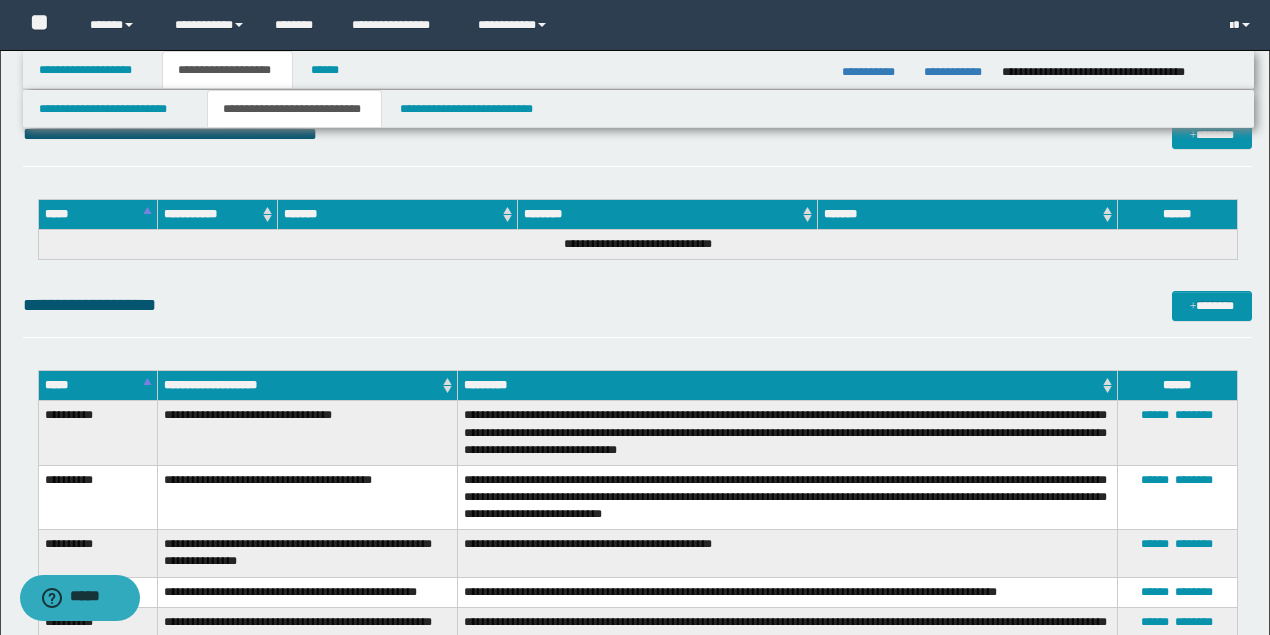 scroll, scrollTop: 4427, scrollLeft: 0, axis: vertical 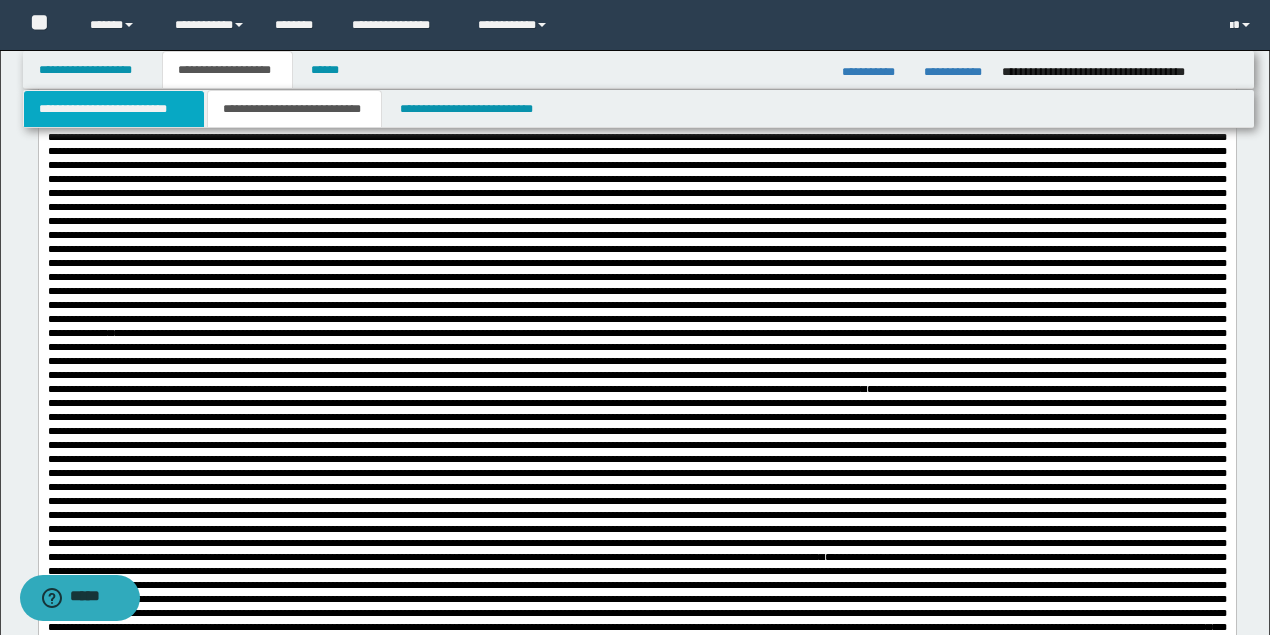 click on "**********" at bounding box center (114, 109) 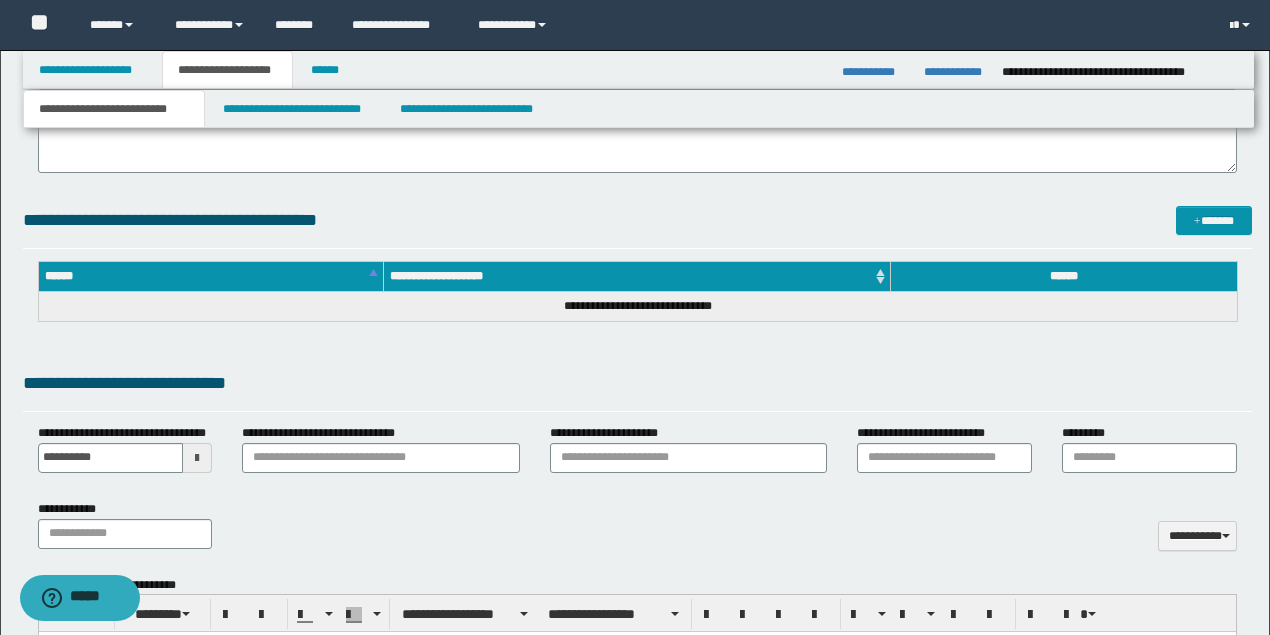 scroll, scrollTop: 894, scrollLeft: 0, axis: vertical 